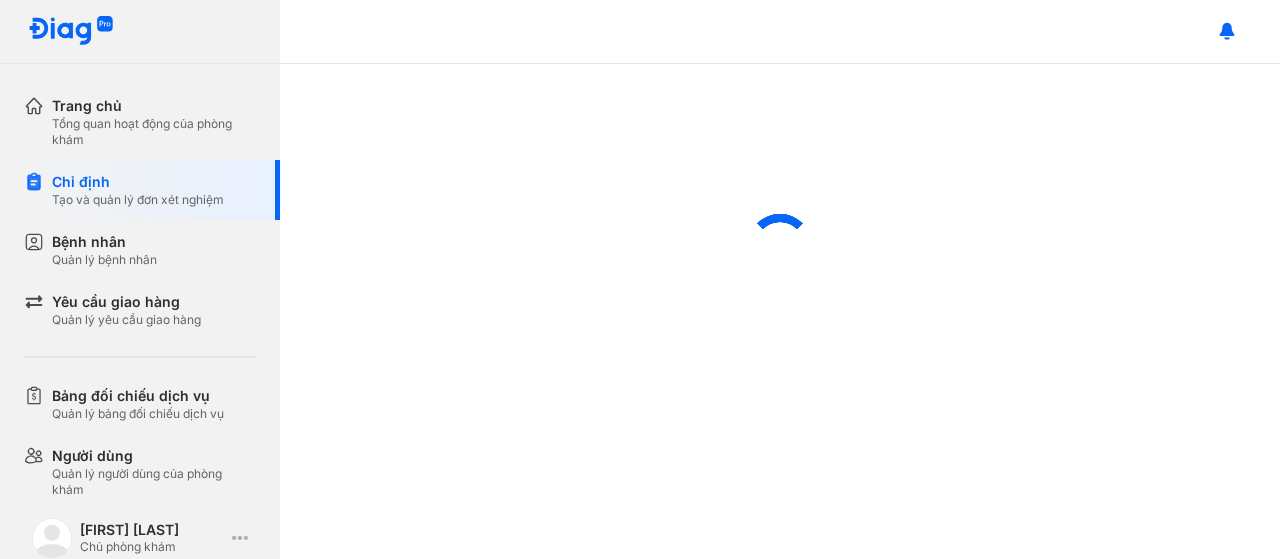 scroll, scrollTop: 0, scrollLeft: 0, axis: both 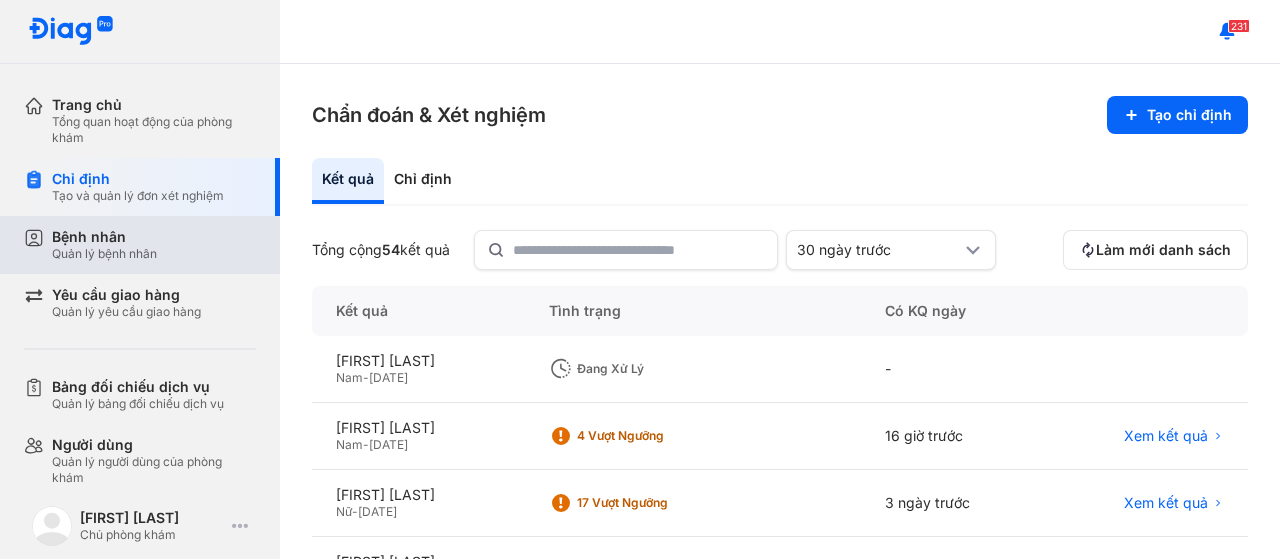 click on "Bệnh nhân Quản lý bệnh nhân" at bounding box center (154, 245) 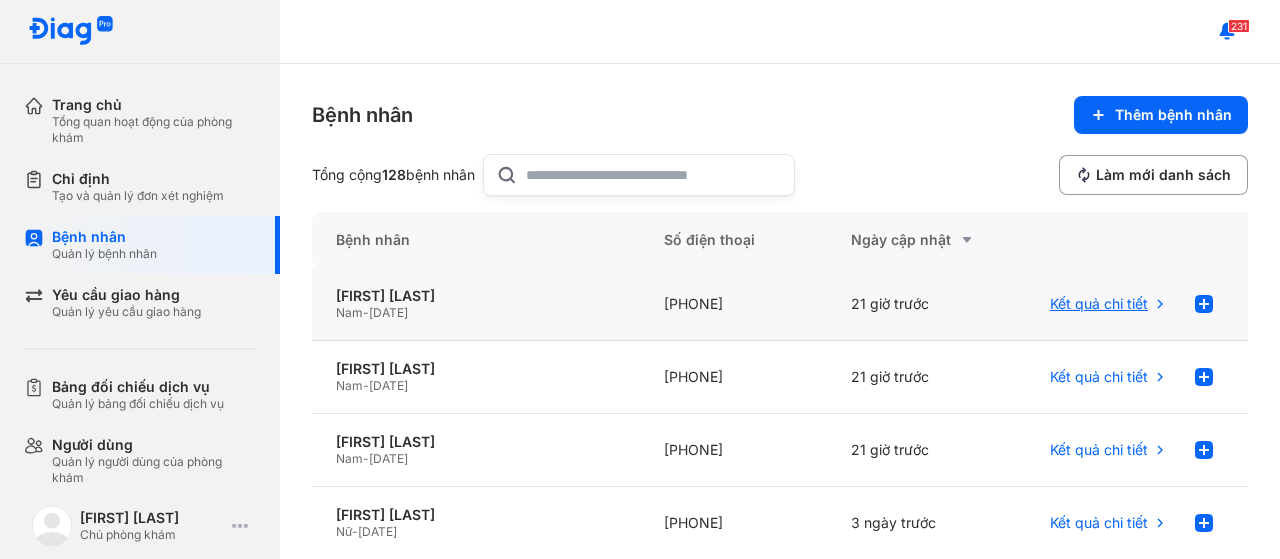 click on "Kết quả chi tiết" at bounding box center [1109, 304] 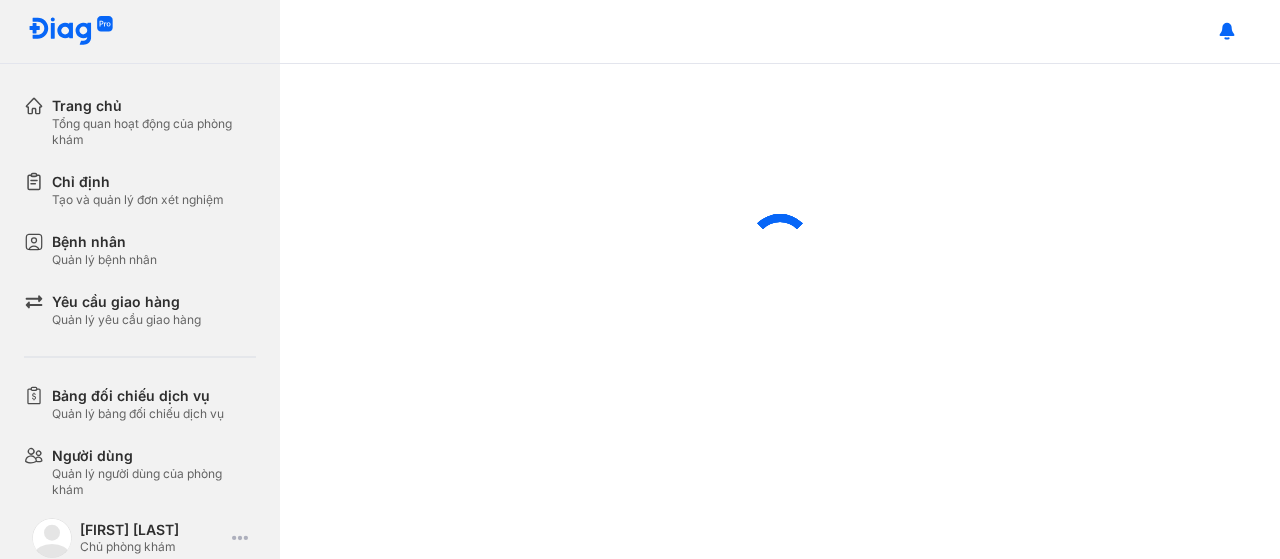 scroll, scrollTop: 0, scrollLeft: 0, axis: both 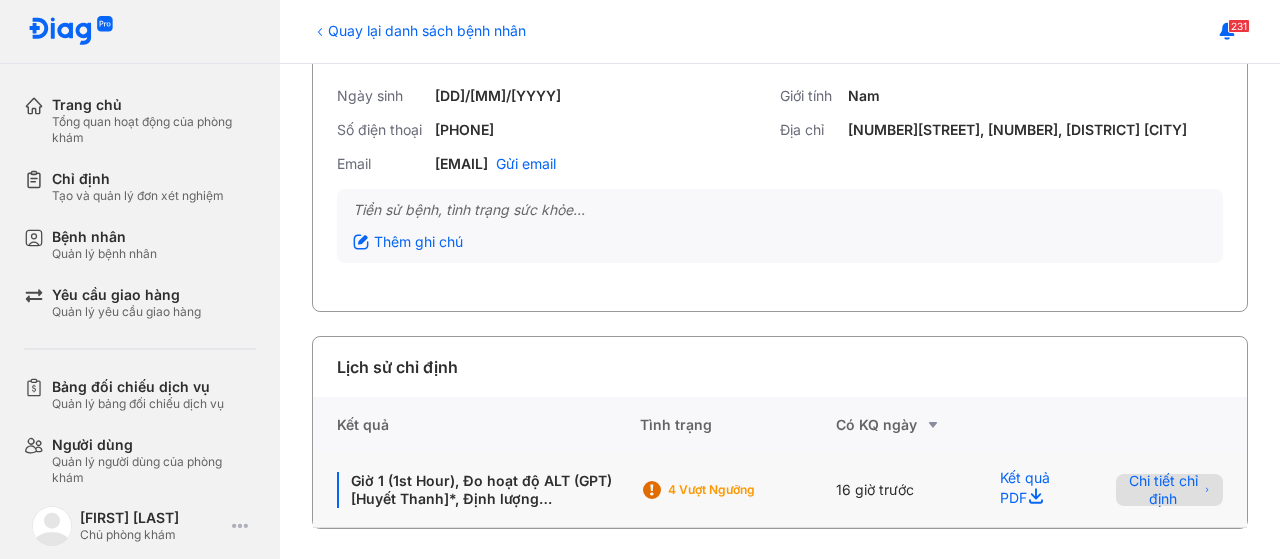 click on "Chi tiết chỉ định" 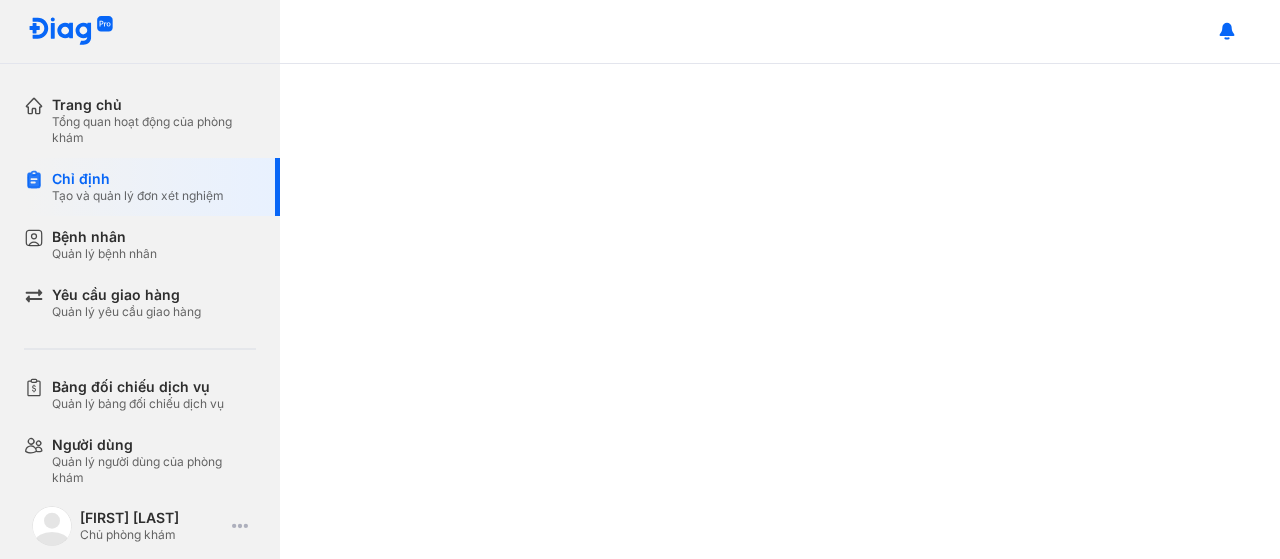 scroll, scrollTop: 0, scrollLeft: 0, axis: both 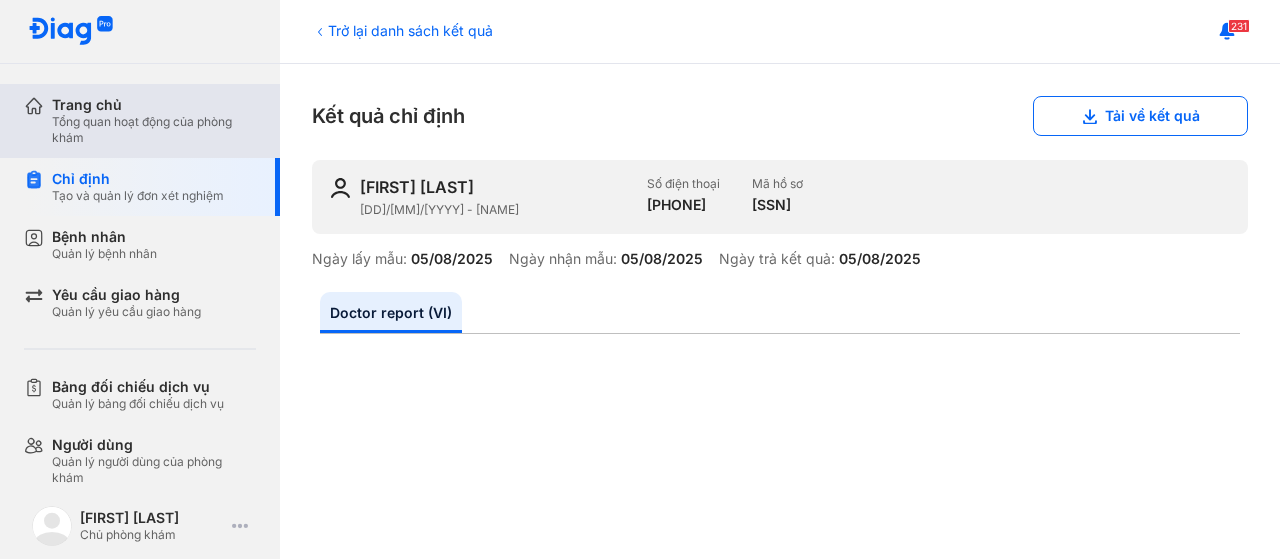 click on "Trang chủ" at bounding box center (154, 105) 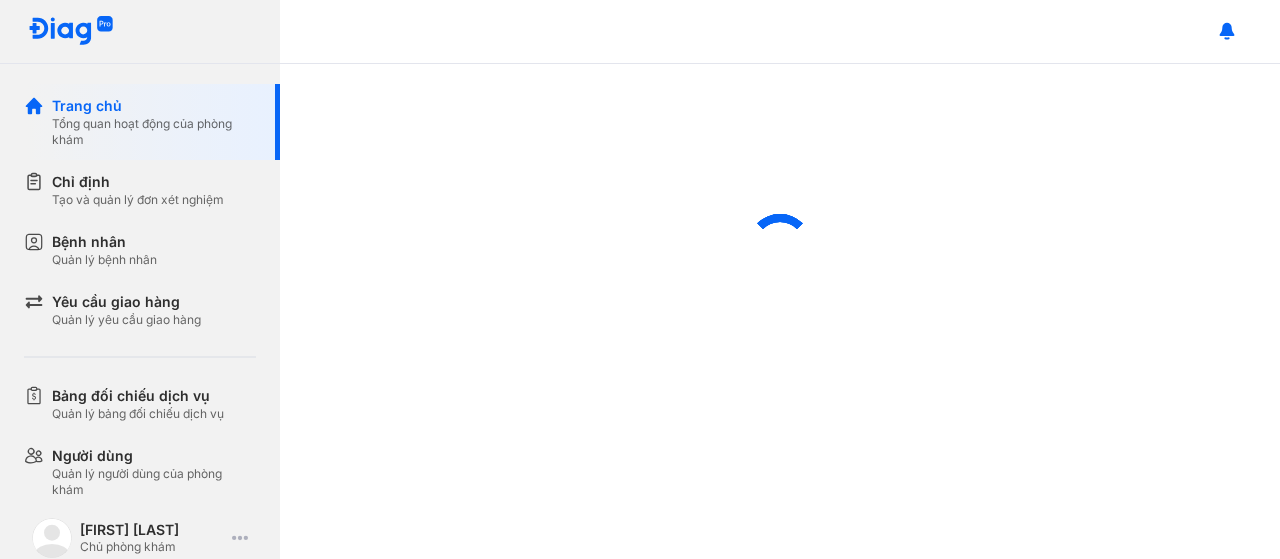 scroll, scrollTop: 0, scrollLeft: 0, axis: both 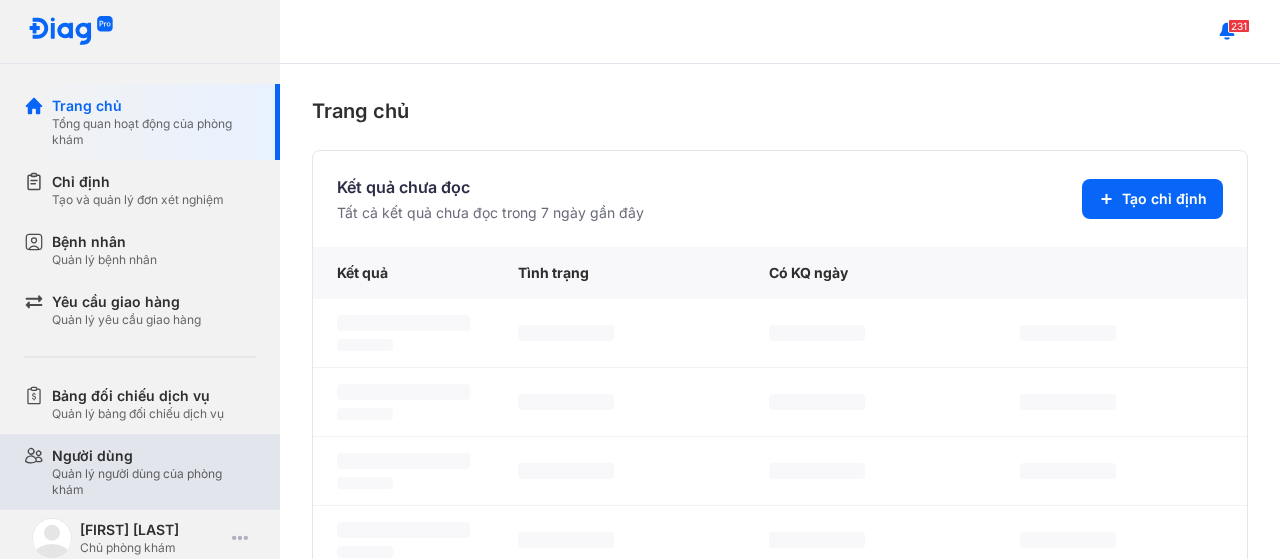 click on "Người dùng" at bounding box center (154, 456) 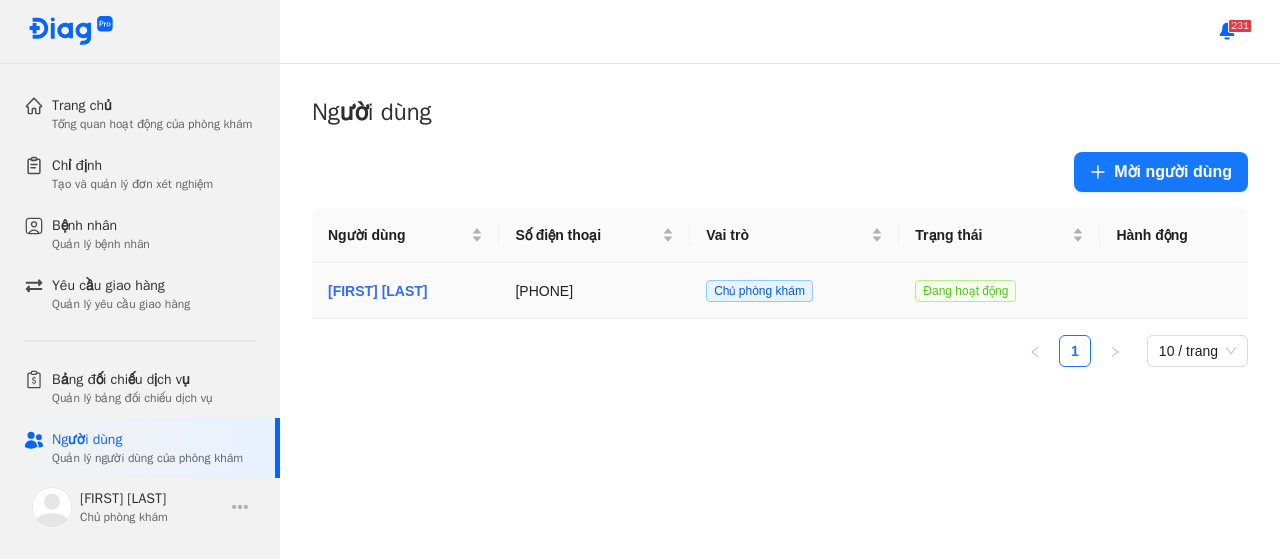 click on "[LAST] [LAST] [LAST]" at bounding box center [405, 291] 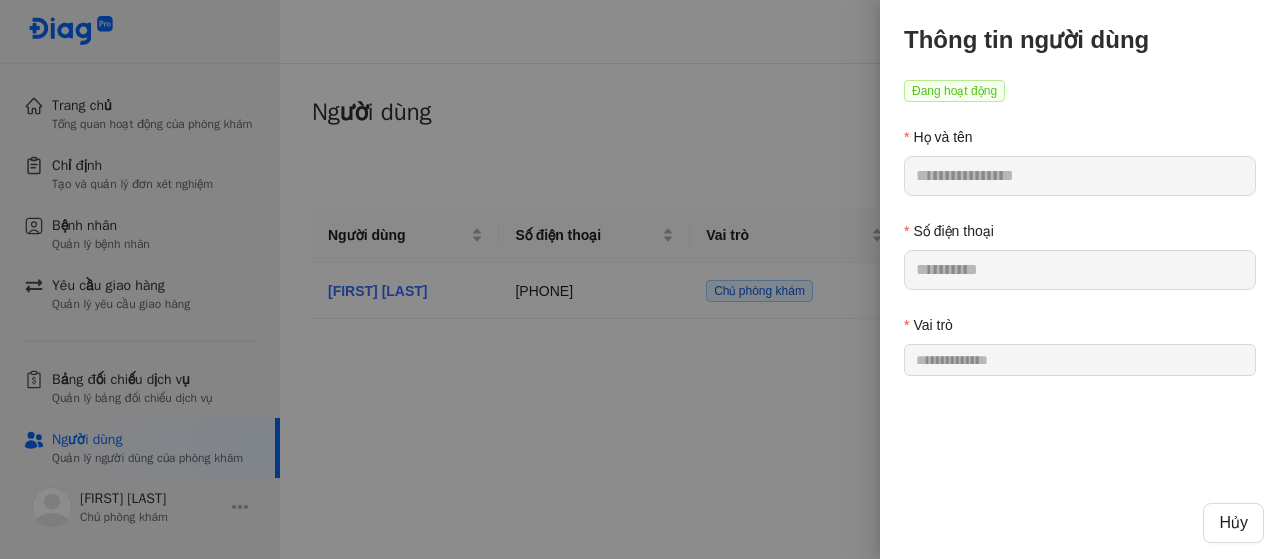 click at bounding box center [640, 279] 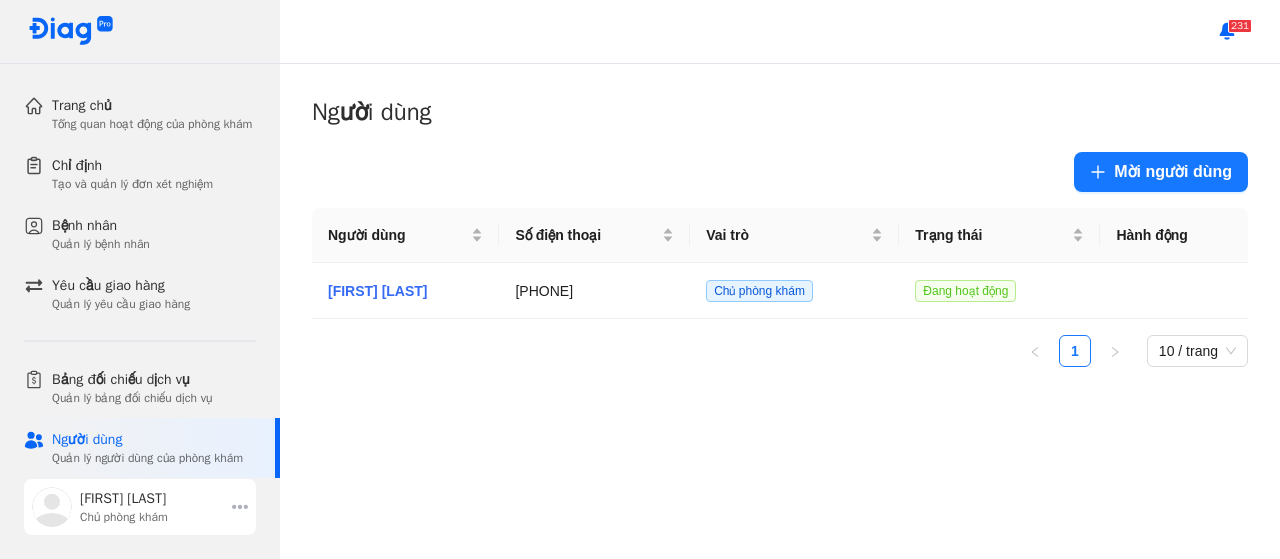 click 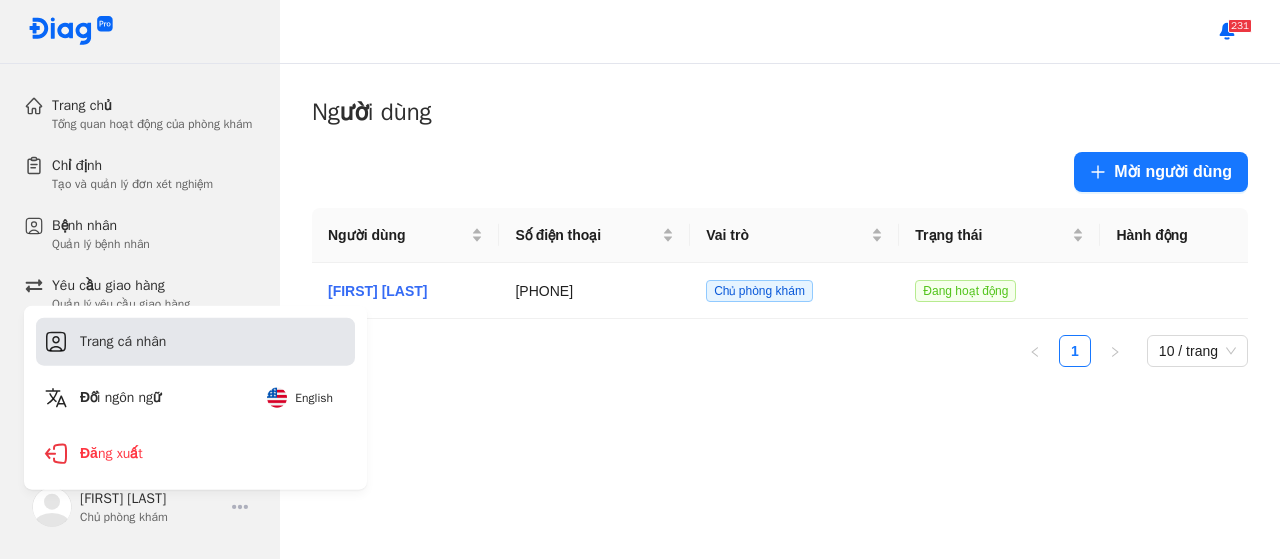 click on "Trang cá nhân" at bounding box center (195, 342) 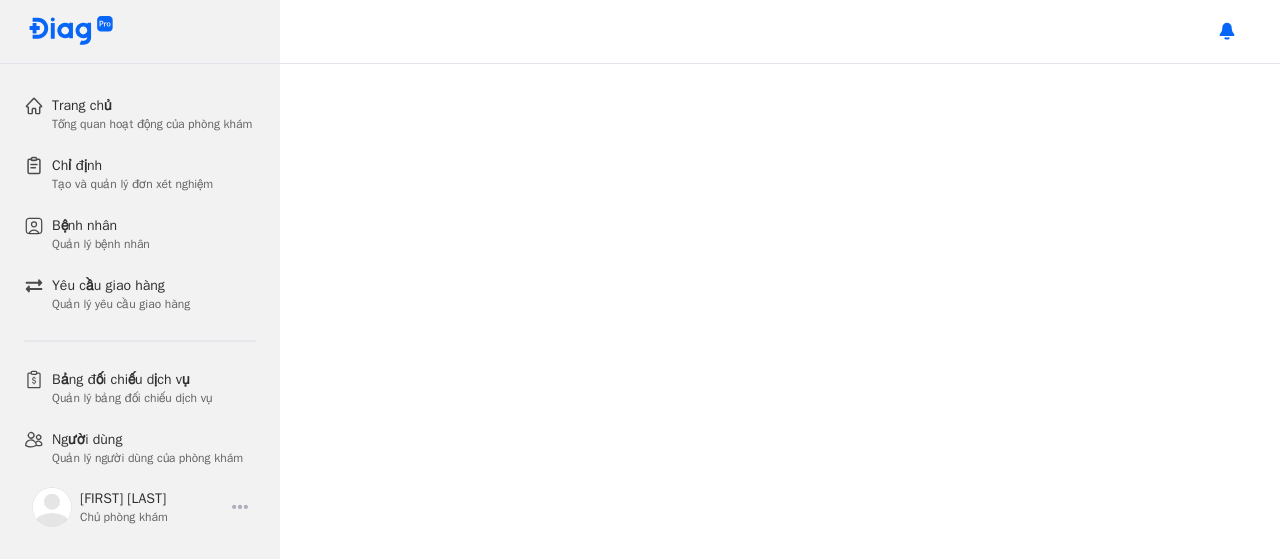 scroll, scrollTop: 0, scrollLeft: 0, axis: both 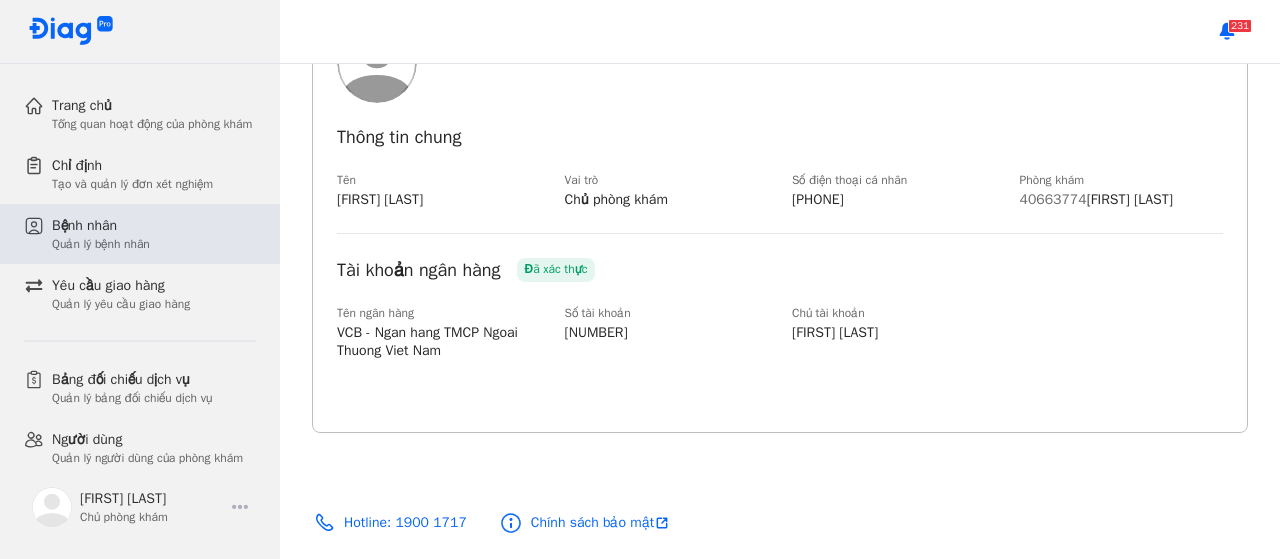 click on "Quản lý bệnh nhân" at bounding box center [101, 244] 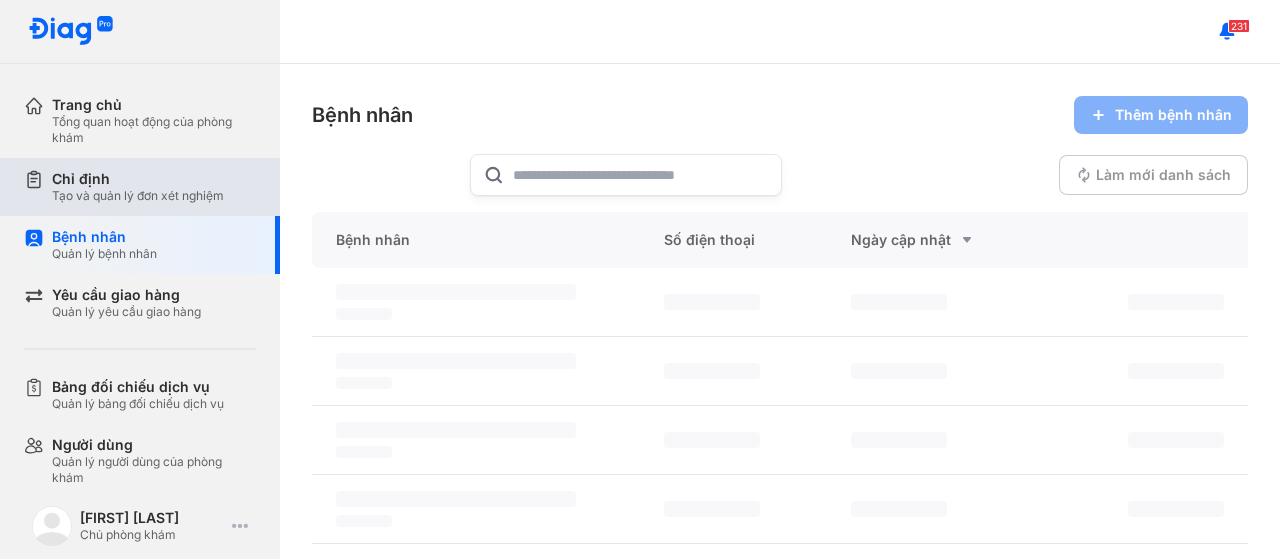click on "Tạo và quản lý đơn xét nghiệm" at bounding box center [138, 196] 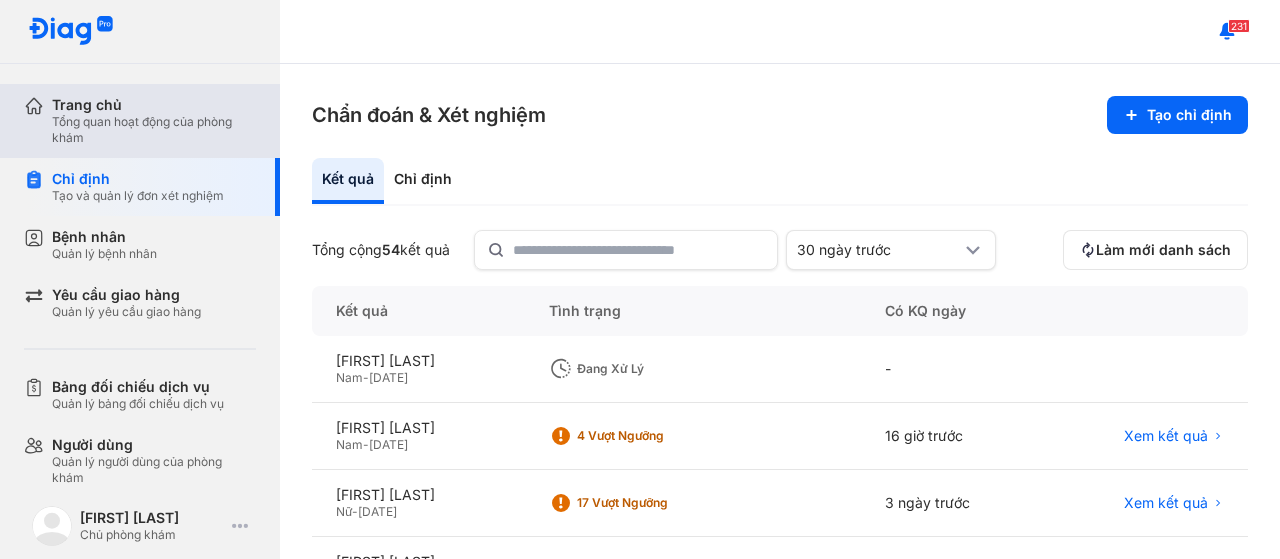 click on "Tổng quan hoạt động của phòng khám" at bounding box center (154, 130) 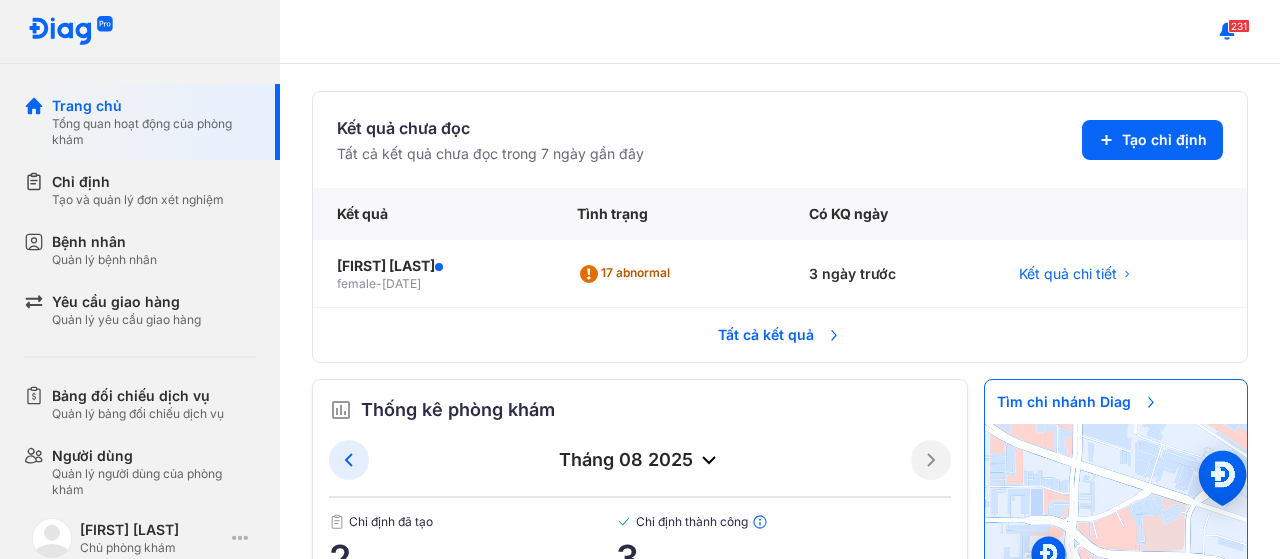 scroll, scrollTop: 0, scrollLeft: 0, axis: both 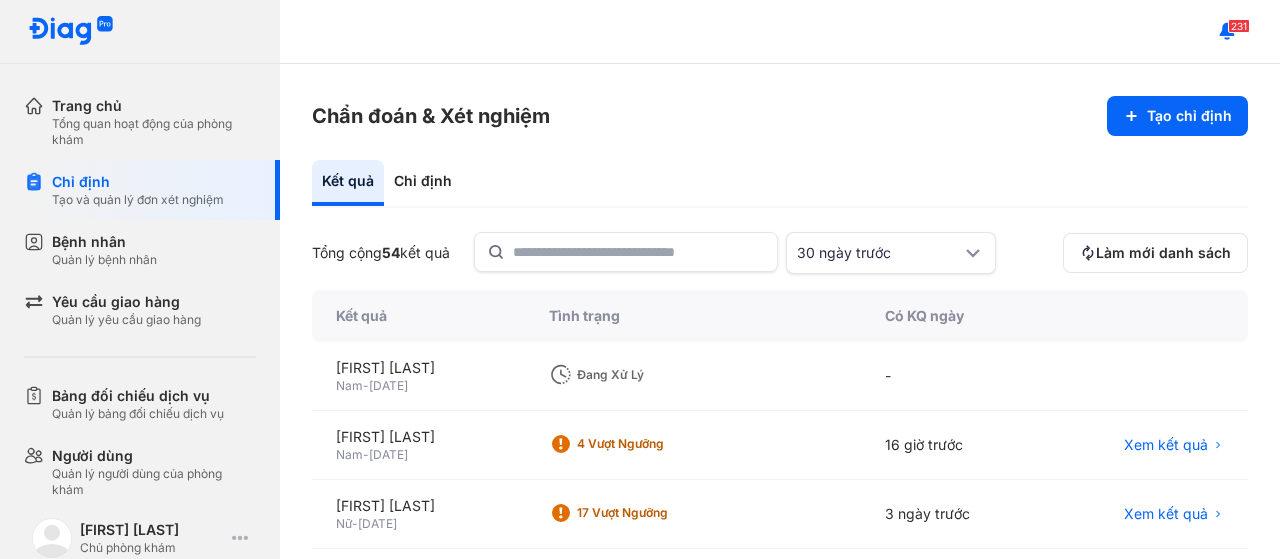 click on "Đang xử lý" 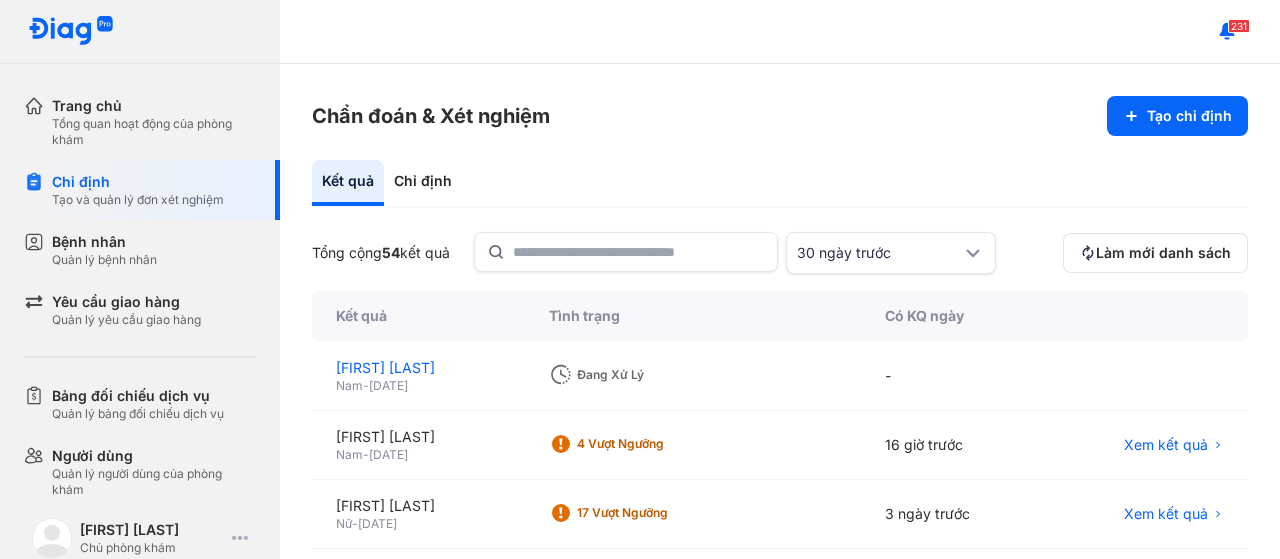 click on "[LAST] [FIRST]" 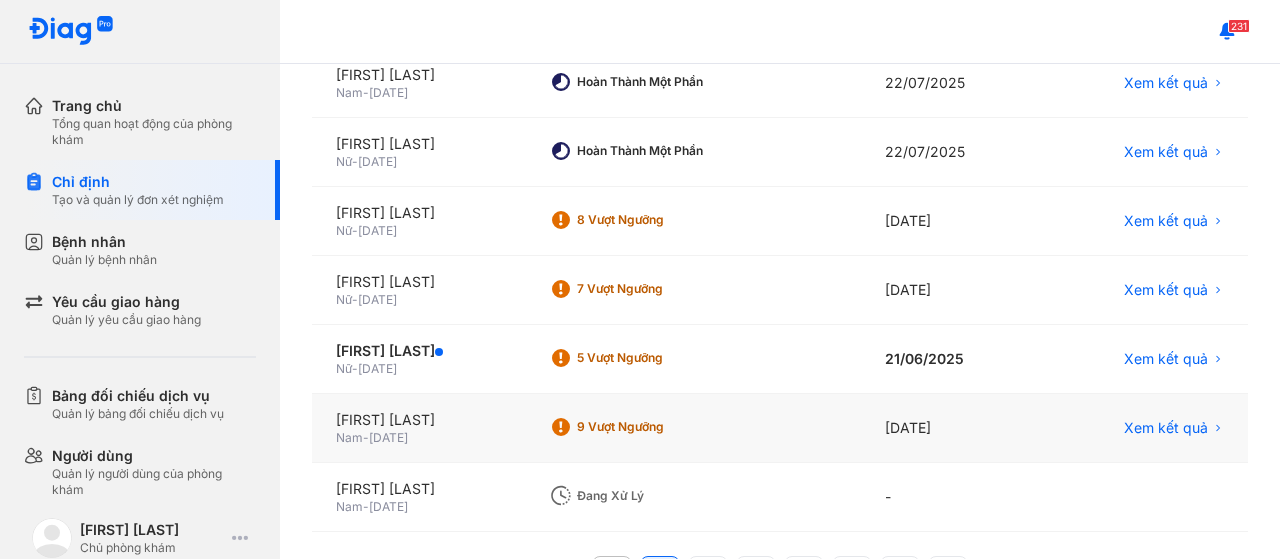 scroll, scrollTop: 573, scrollLeft: 0, axis: vertical 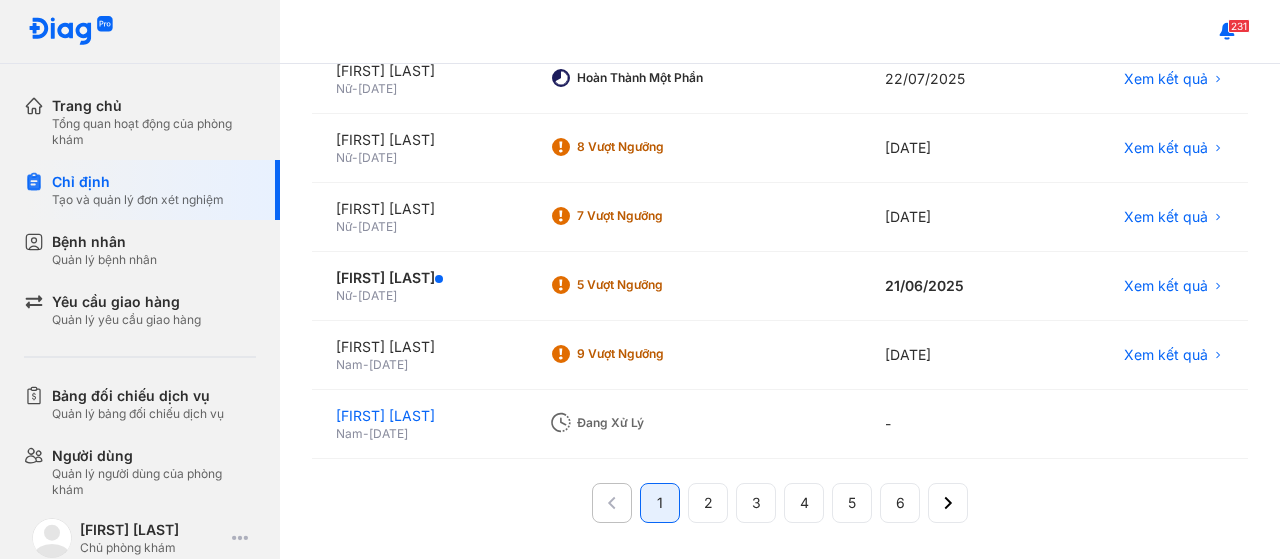 click on "MAI QUỐC ẤN" 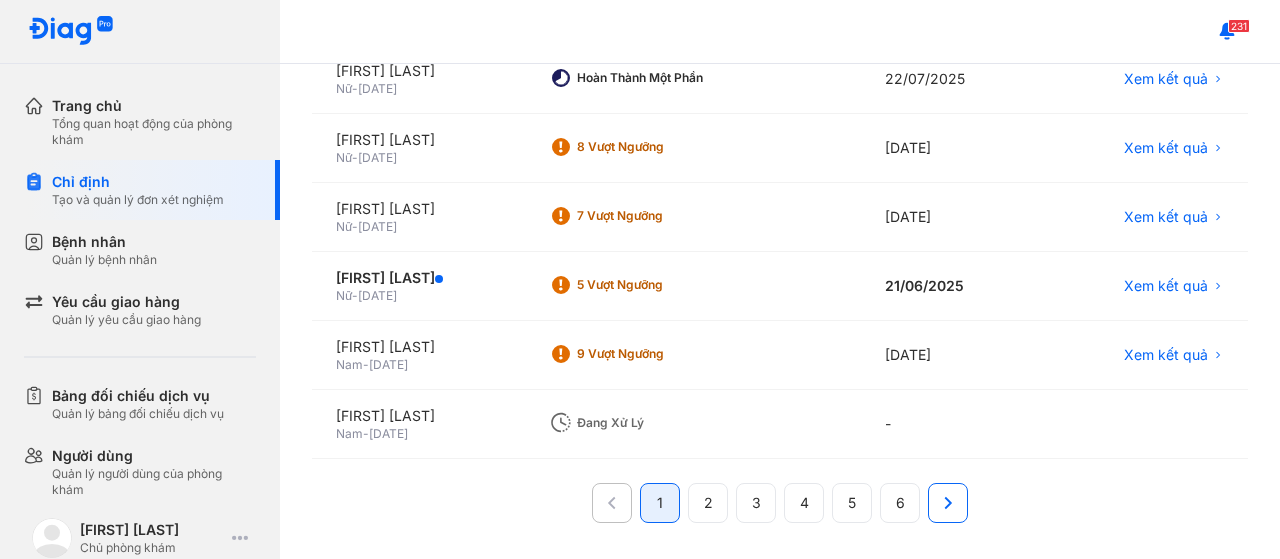 click 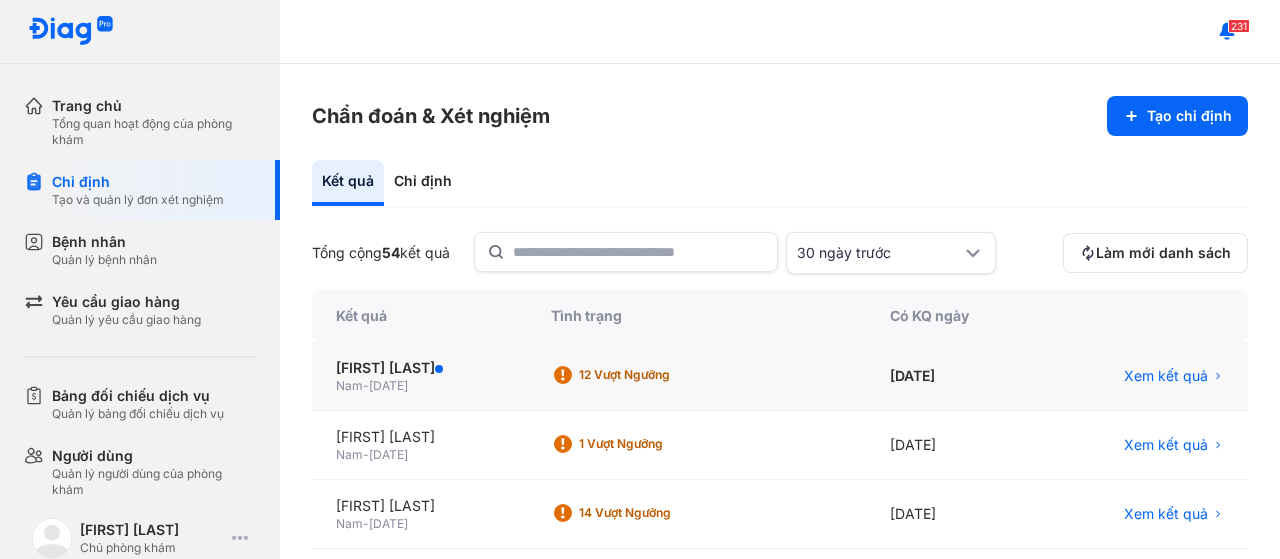 scroll, scrollTop: 100, scrollLeft: 0, axis: vertical 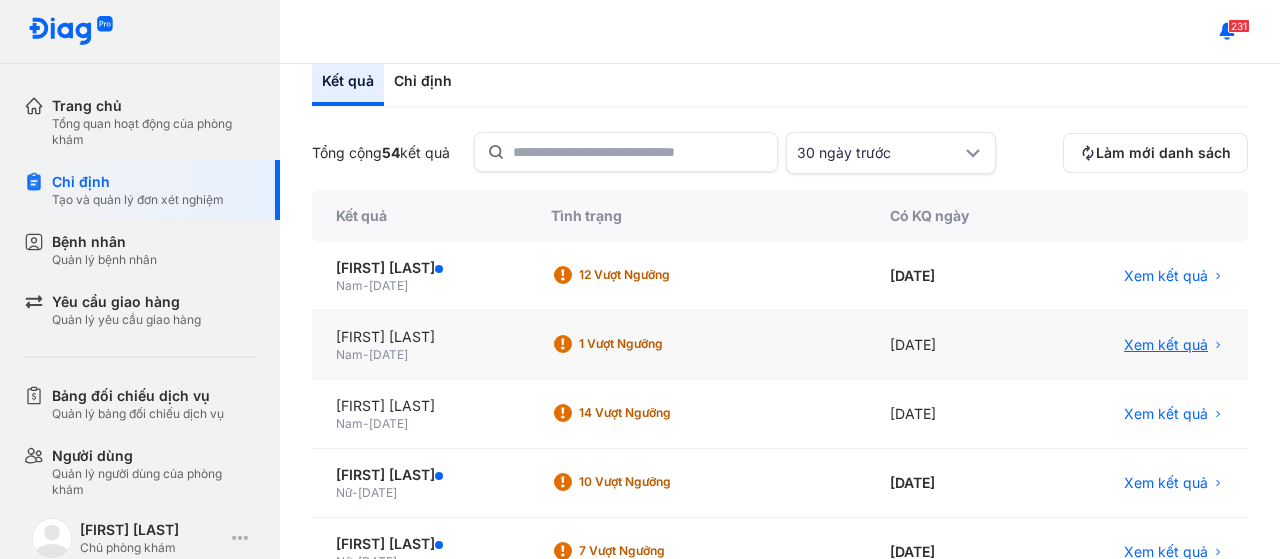 click on "Xem kết quả" at bounding box center [1166, 345] 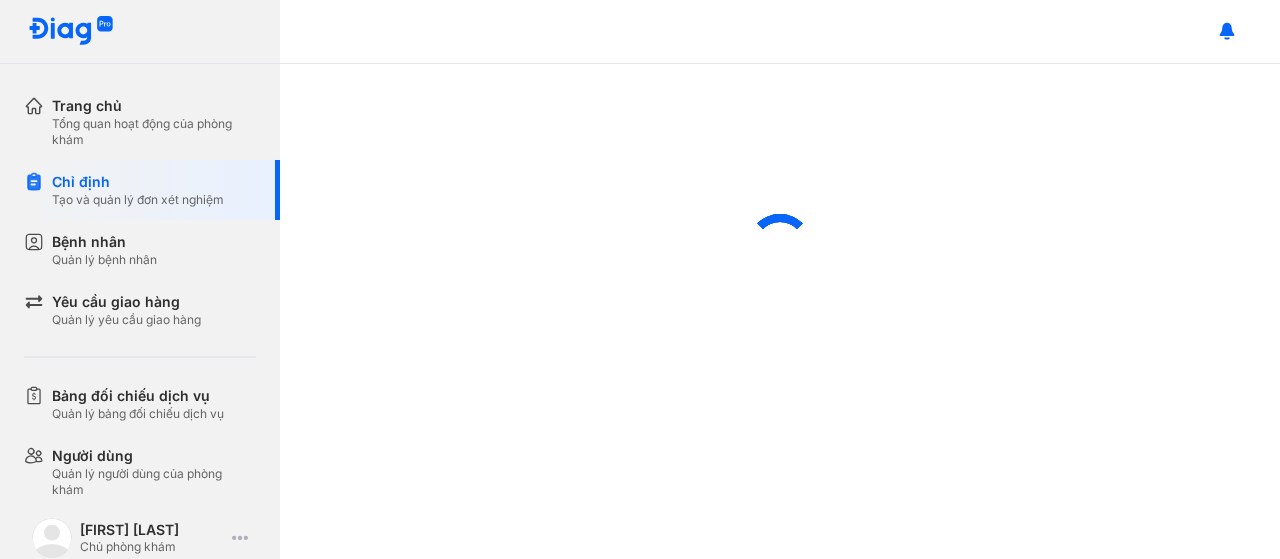 scroll, scrollTop: 0, scrollLeft: 0, axis: both 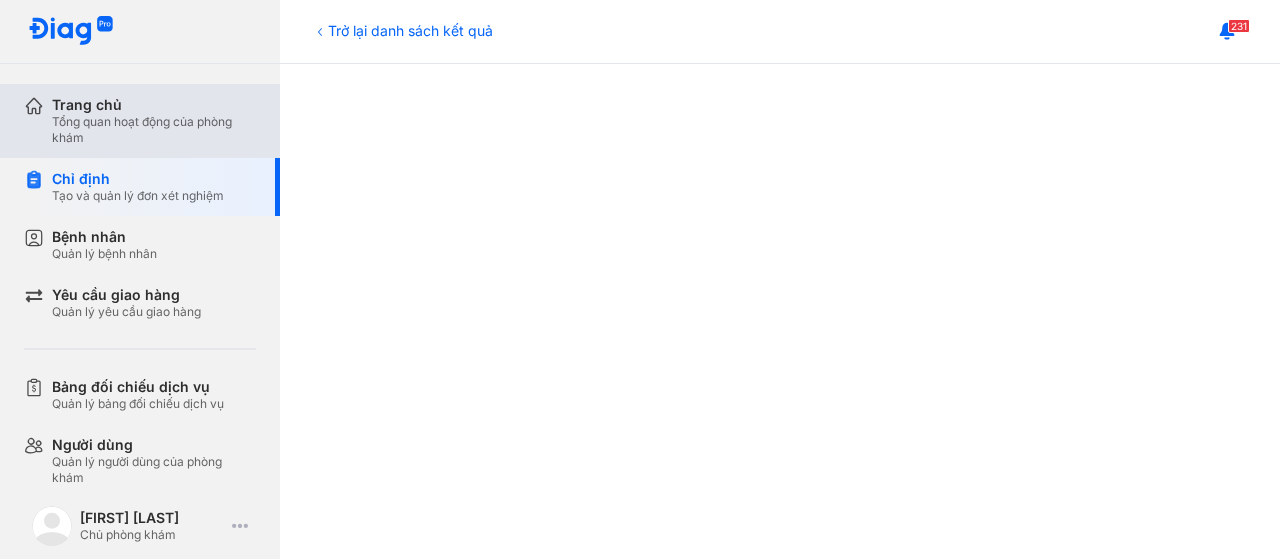 click on "Trang chủ Tổng quan hoạt động của phòng khám" at bounding box center [152, 121] 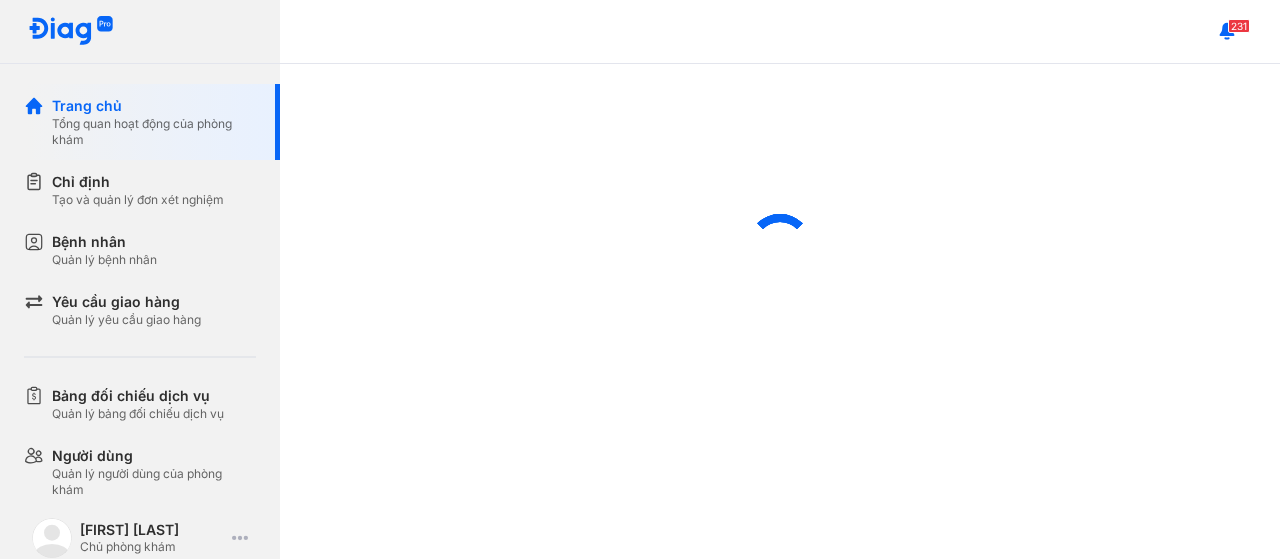 scroll, scrollTop: 0, scrollLeft: 0, axis: both 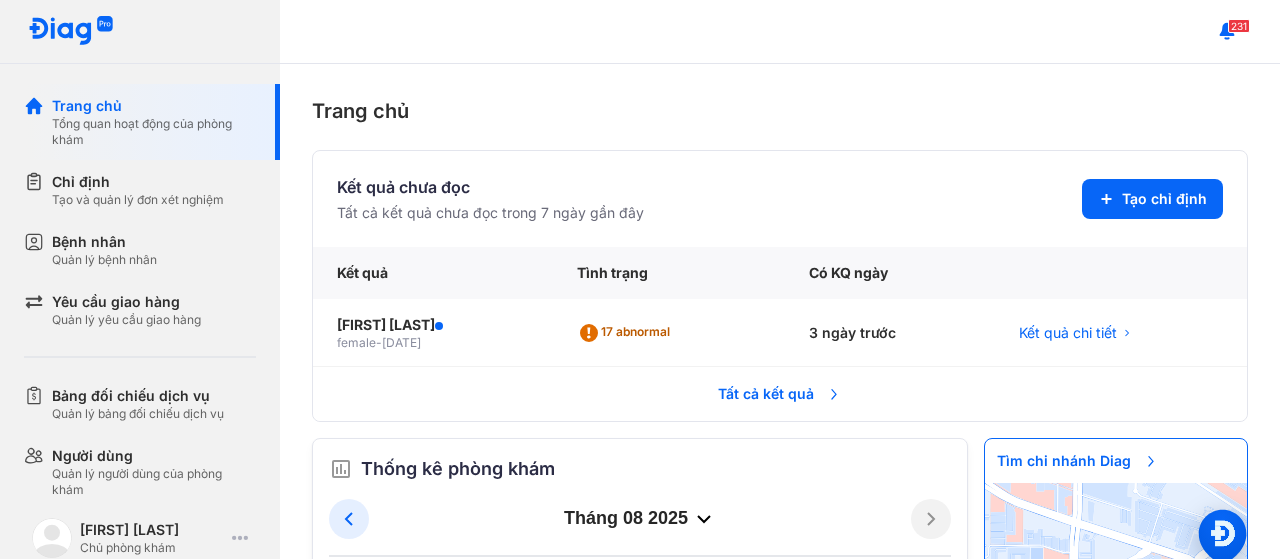 click on "Tạo và quản lý đơn xét nghiệm" at bounding box center [138, 200] 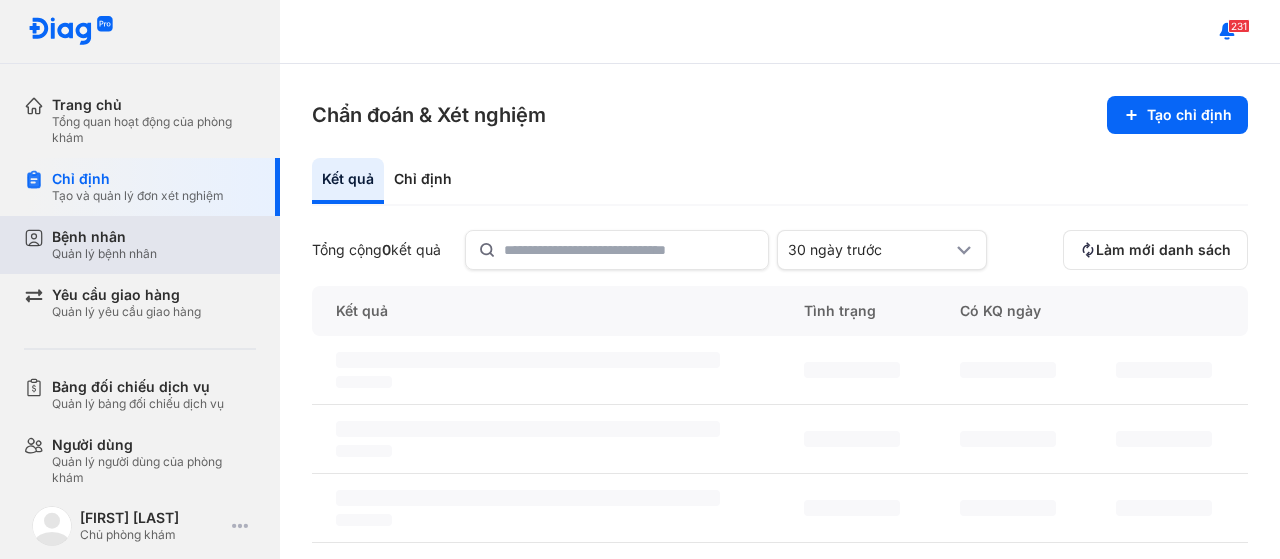 click on "Bệnh nhân" at bounding box center (104, 237) 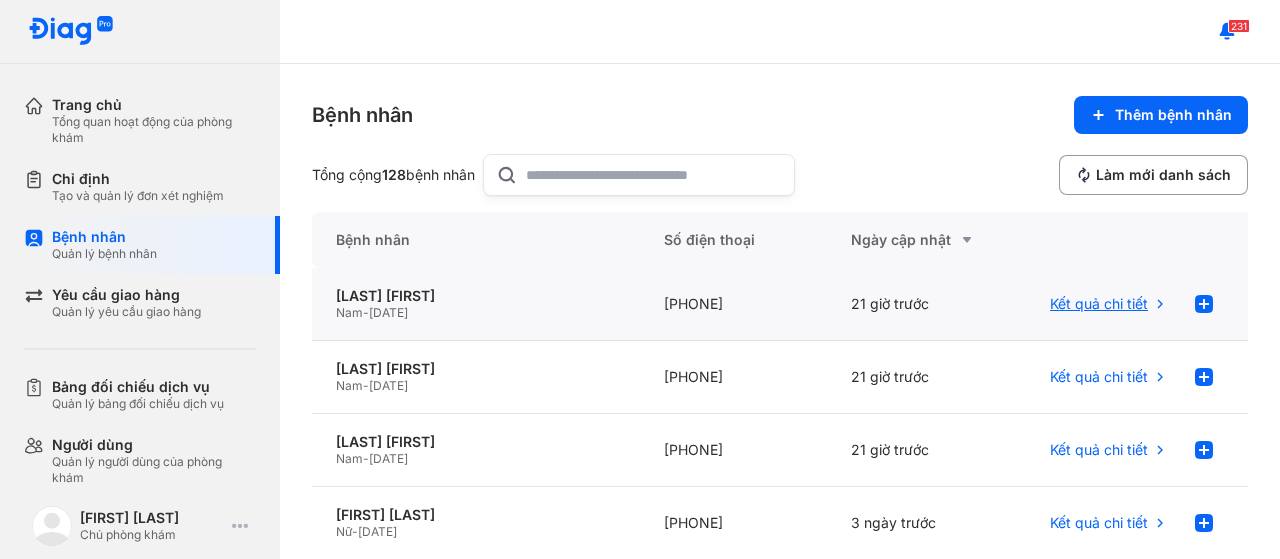 click on "Kết quả chi tiết" at bounding box center [1109, 304] 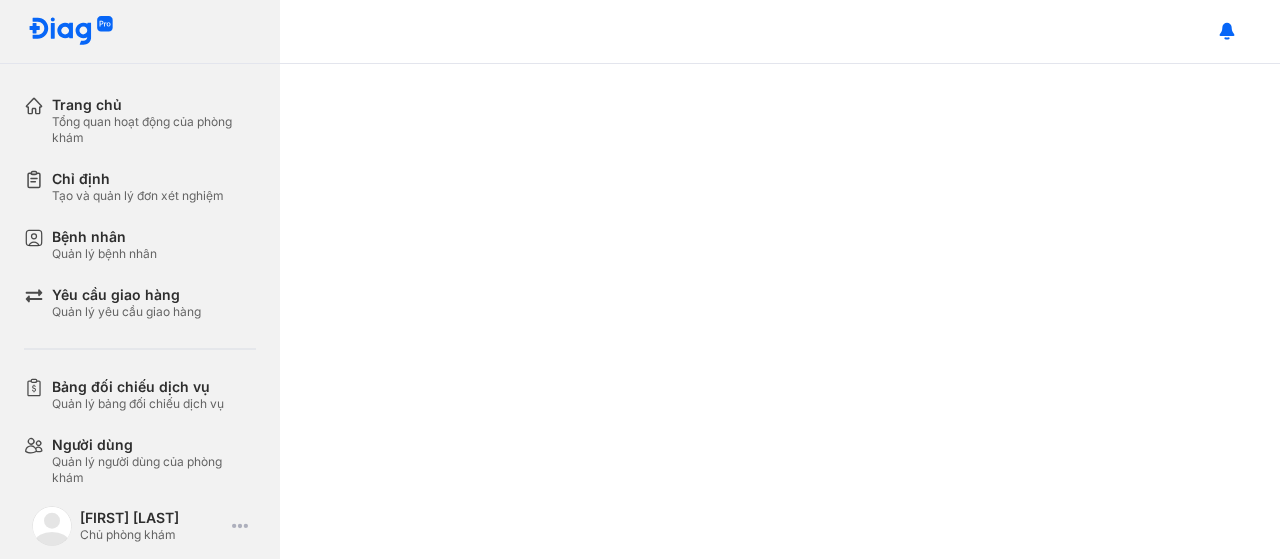 scroll, scrollTop: 0, scrollLeft: 0, axis: both 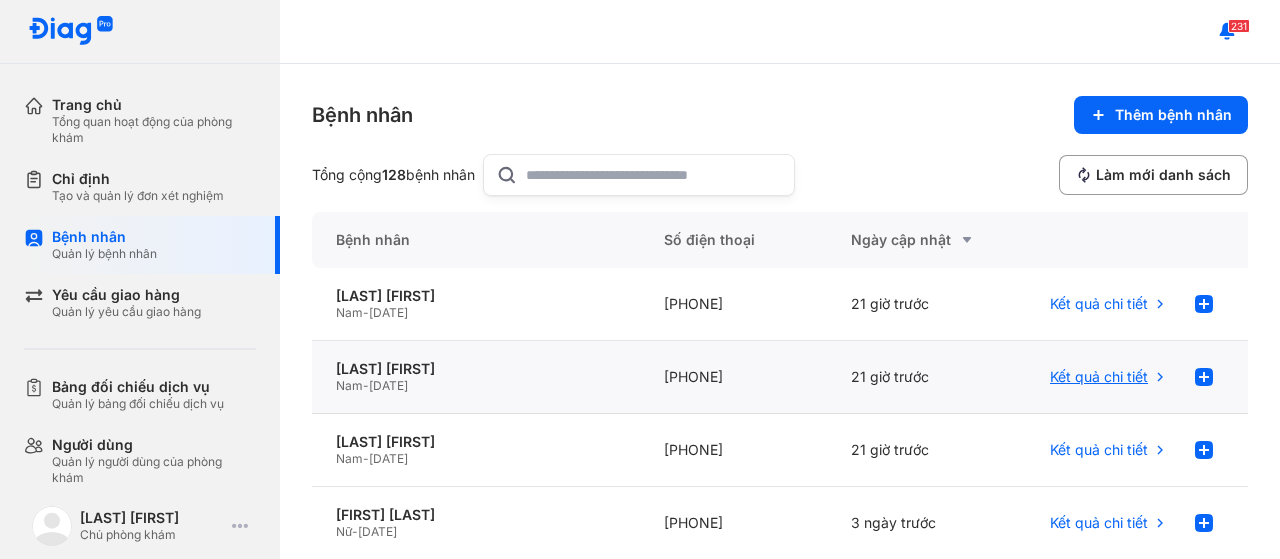 click on "Kết quả chi tiết" at bounding box center [1099, 377] 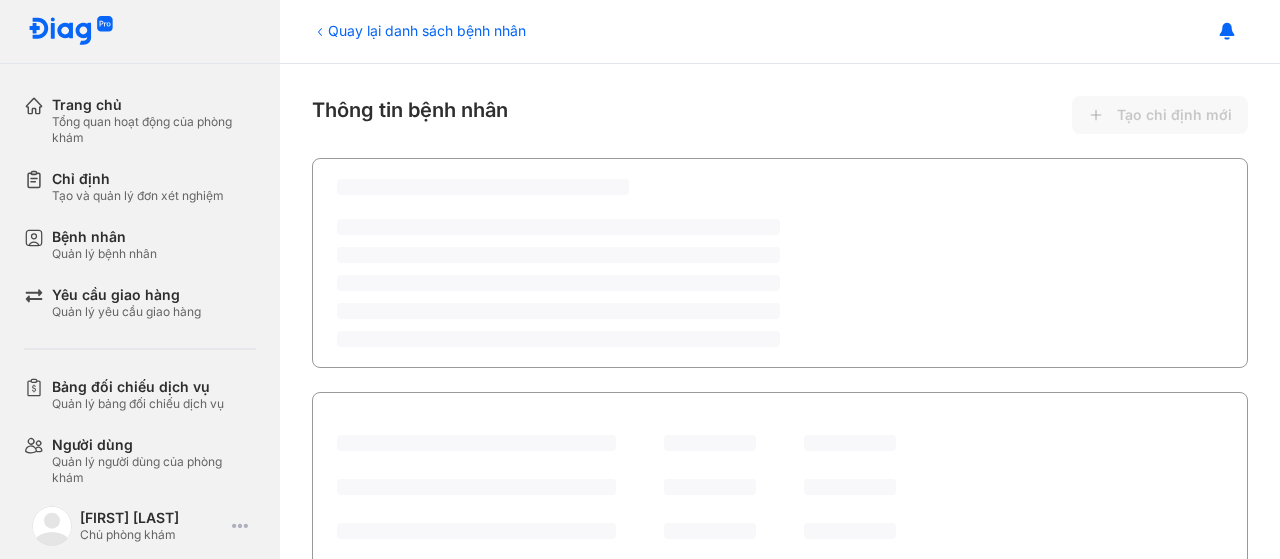scroll, scrollTop: 0, scrollLeft: 0, axis: both 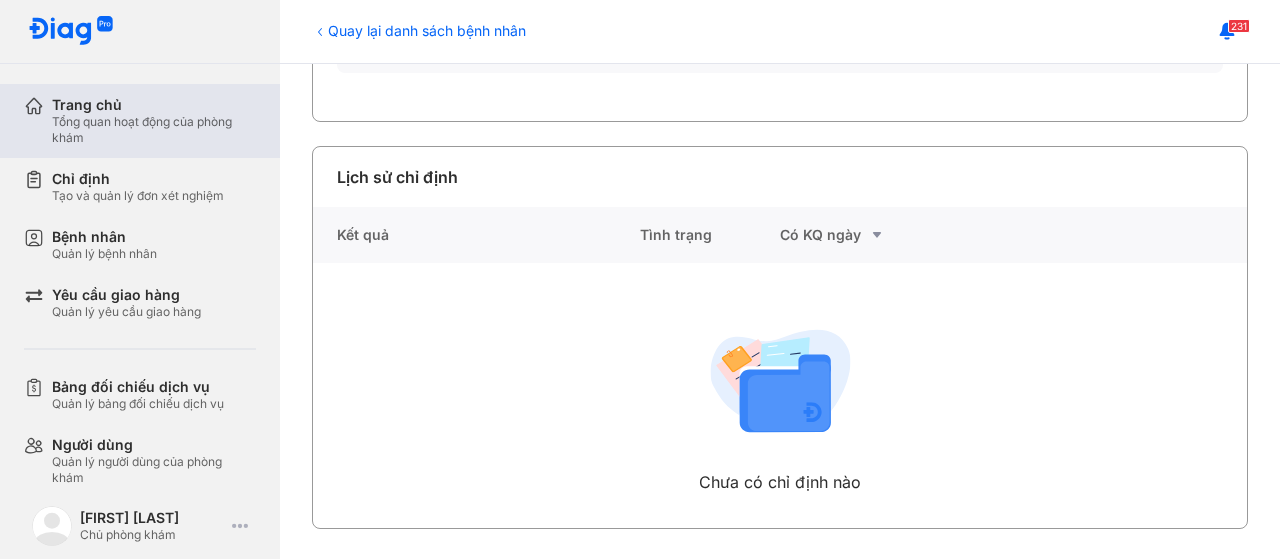 click on "Trang chủ Tổng quan hoạt động của phòng khám" at bounding box center [152, 121] 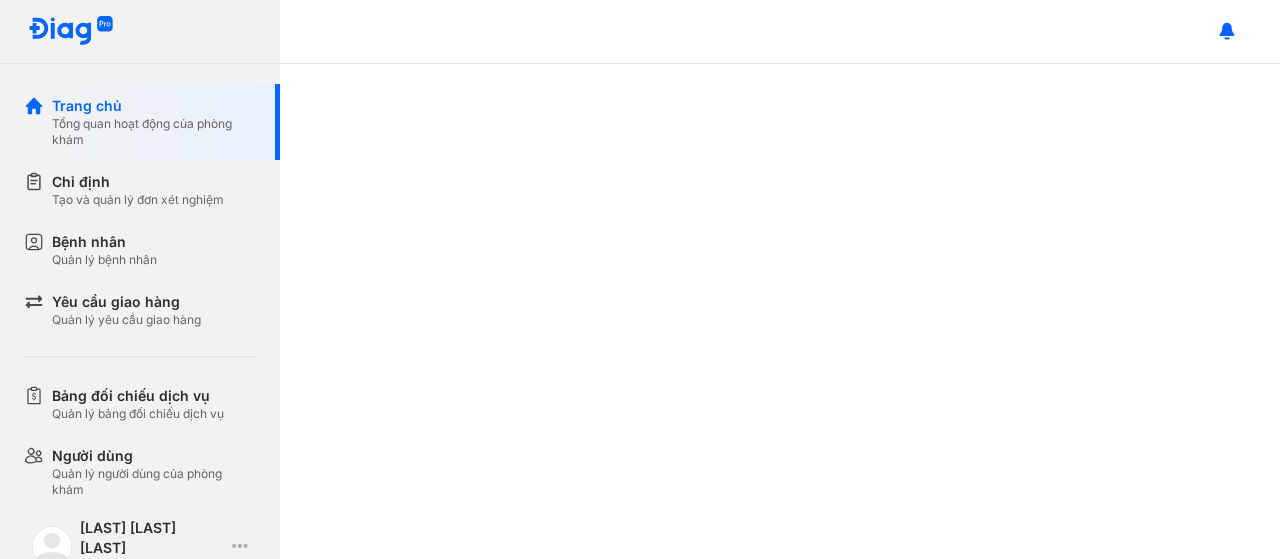 scroll, scrollTop: 0, scrollLeft: 0, axis: both 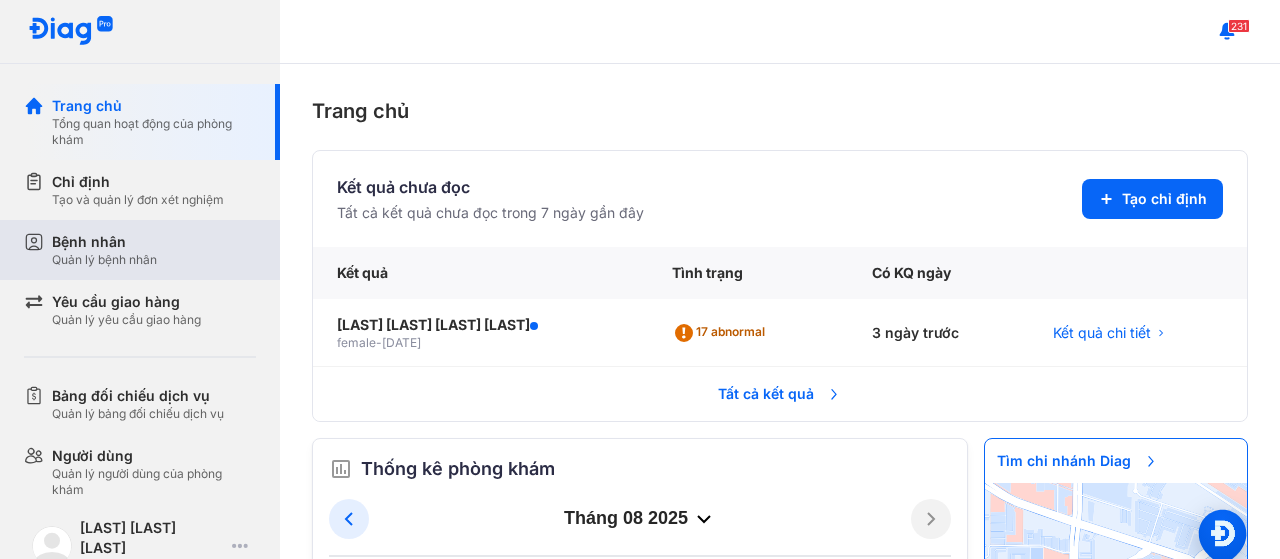 click on "Quản lý bệnh nhân" at bounding box center [104, 260] 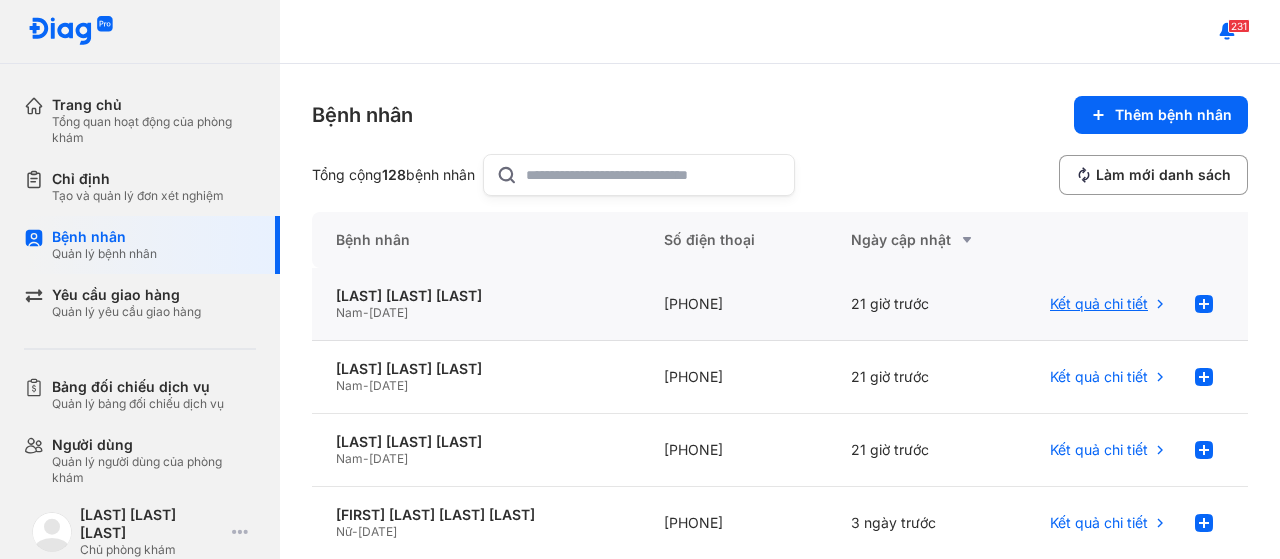 click on "Kết quả chi tiết" at bounding box center (1099, 304) 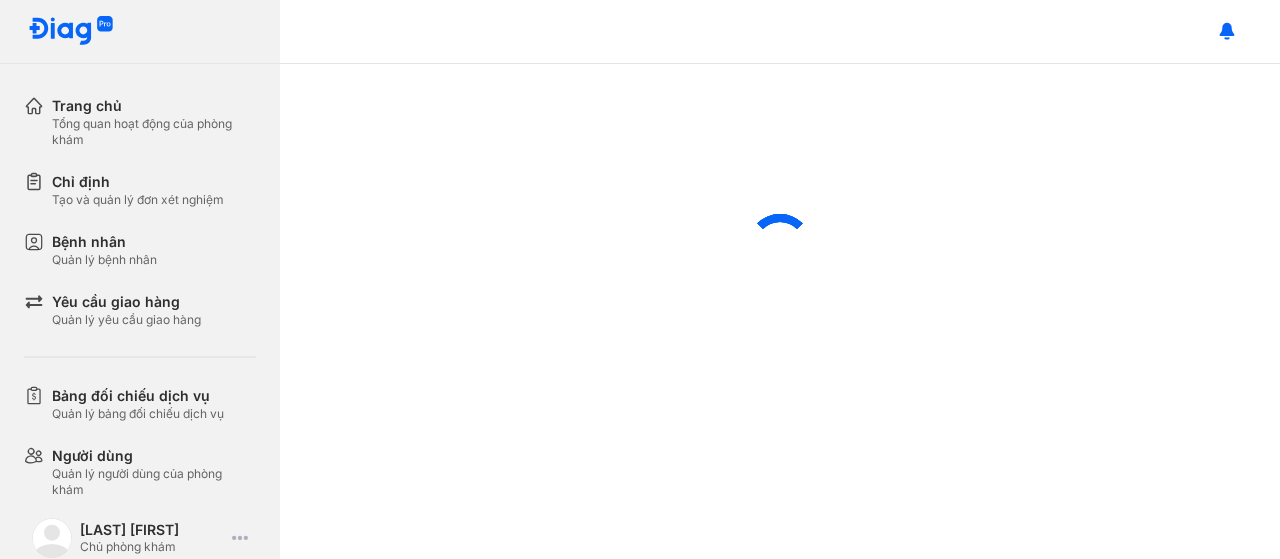 scroll, scrollTop: 0, scrollLeft: 0, axis: both 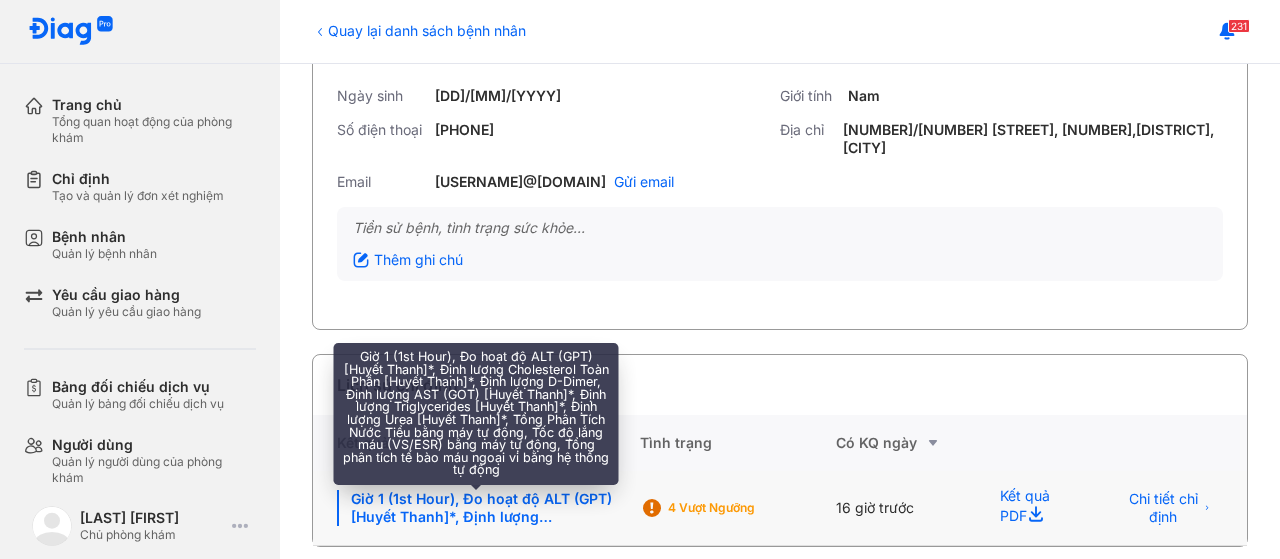 click on "Giờ 1 (1st Hour), Đo hoạt độ ALT (GPT) [Huyết Thanh]*, Định lượng Cholesterol Toàn Phần [Huyết Thanh]*, Định lượng D-Dimer, Định lượng AST (GOT) [Huyết Thanh]*, Định lượng Triglycerides [Huyết Thanh]*, Định lượng Urea [Huyết Thanh]*, Tổng Phân Tích Nước Tiểu bằng máy tự động, Tốc độ lắng máu (VS/ESR) bằng máy tự động, Tổng phân tích tế bào máu ngoại vi bằng hệ thống tự động" 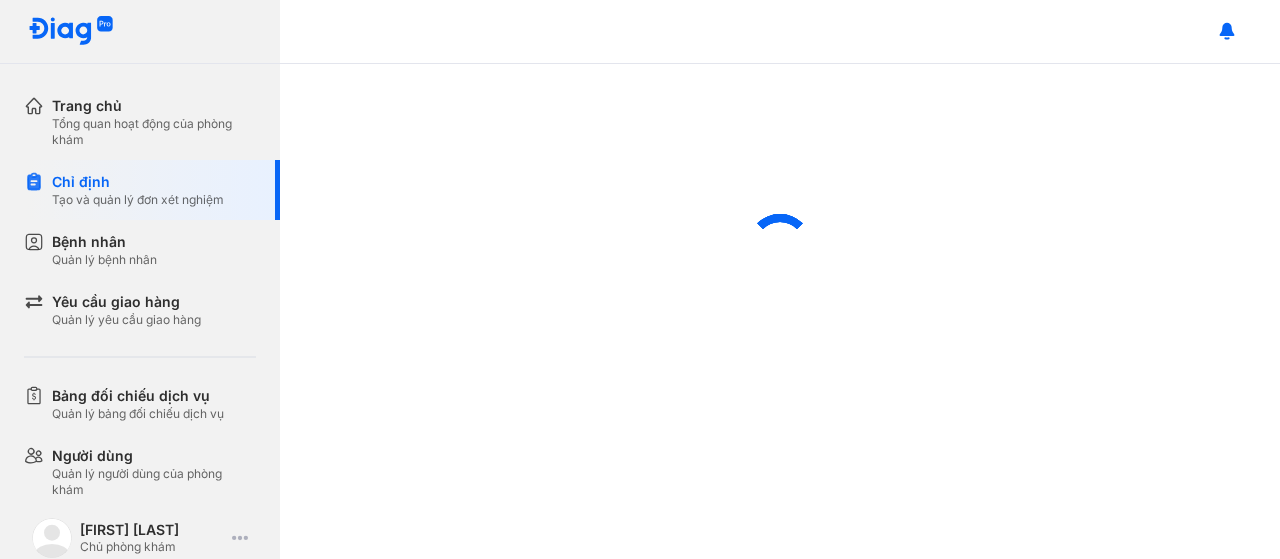 scroll, scrollTop: 0, scrollLeft: 0, axis: both 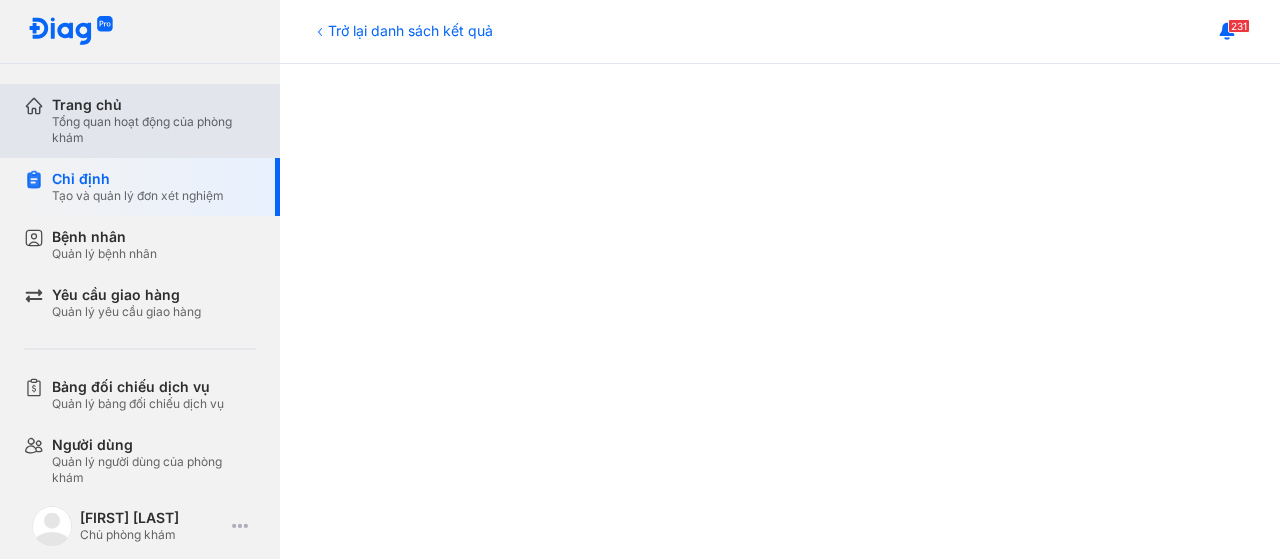 click on "Trang chủ Tổng quan hoạt động của phòng khám" at bounding box center (152, 121) 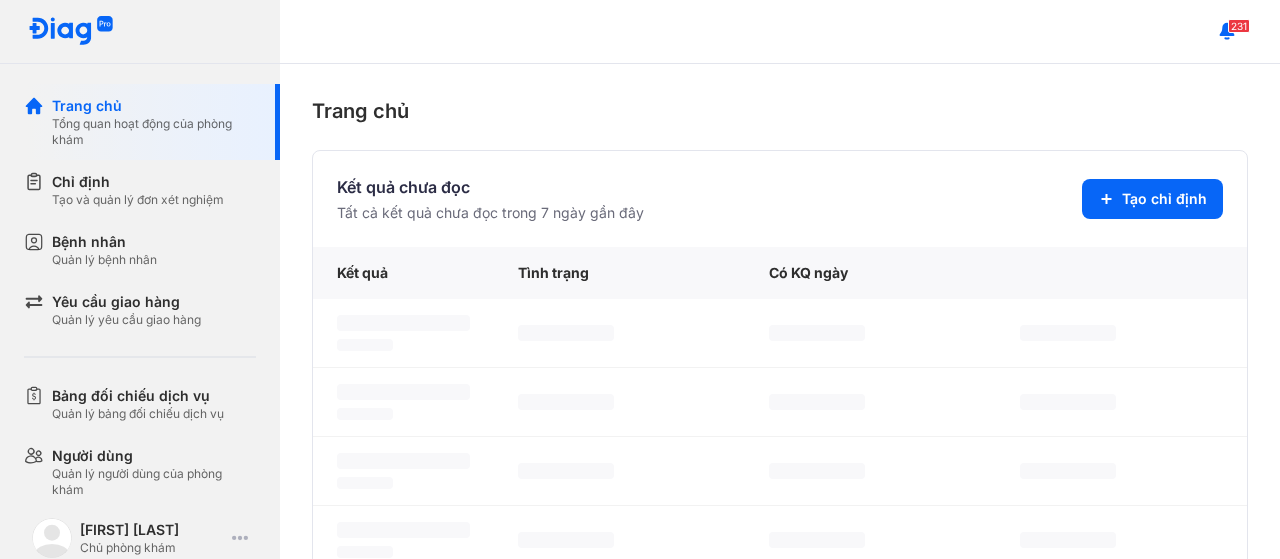 scroll, scrollTop: 0, scrollLeft: 0, axis: both 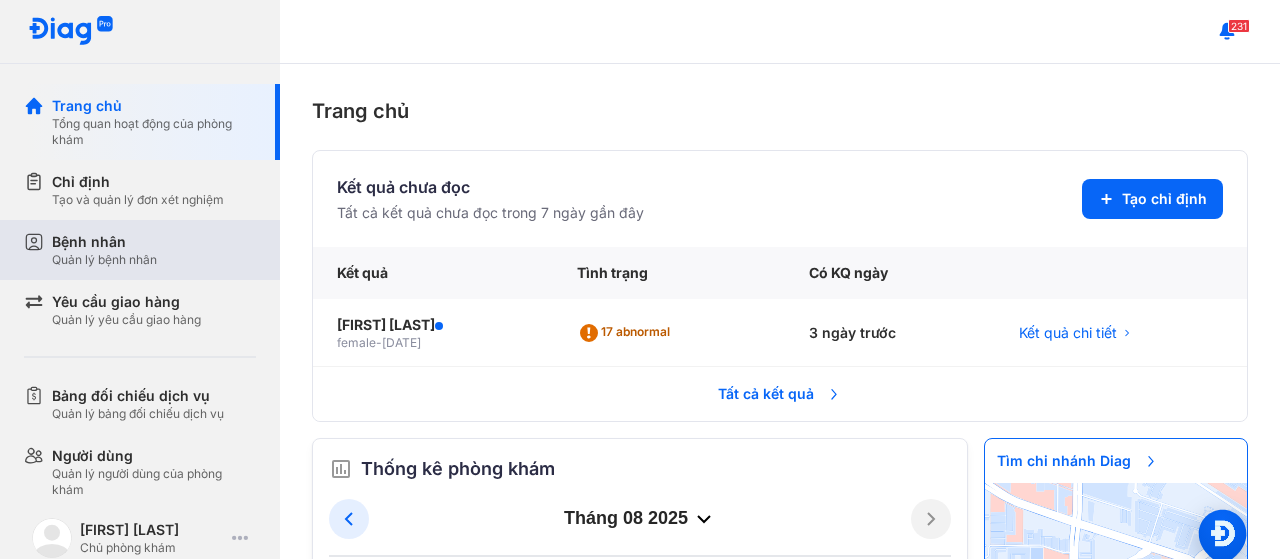 click on "Quản lý bệnh nhân" at bounding box center [104, 260] 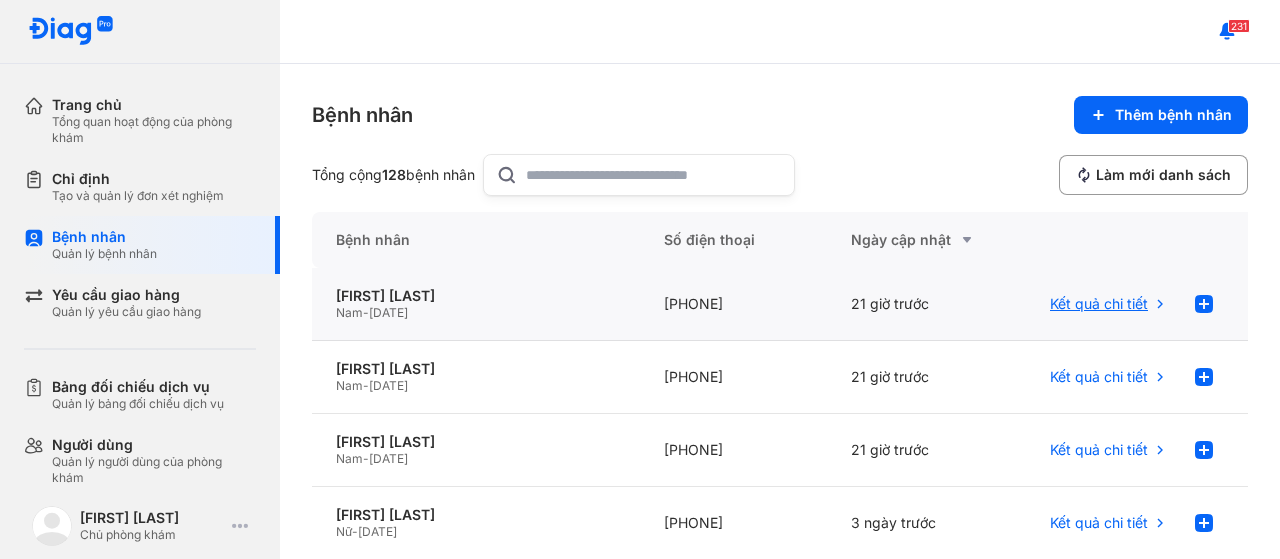 scroll, scrollTop: 100, scrollLeft: 0, axis: vertical 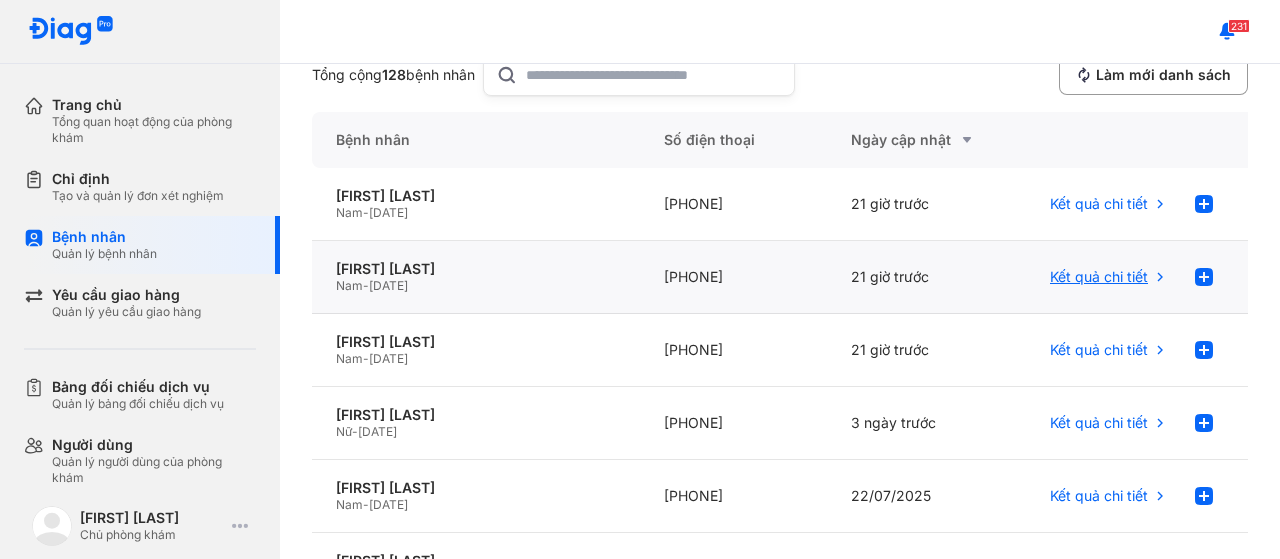 click on "Kết quả chi tiết" at bounding box center [1099, 277] 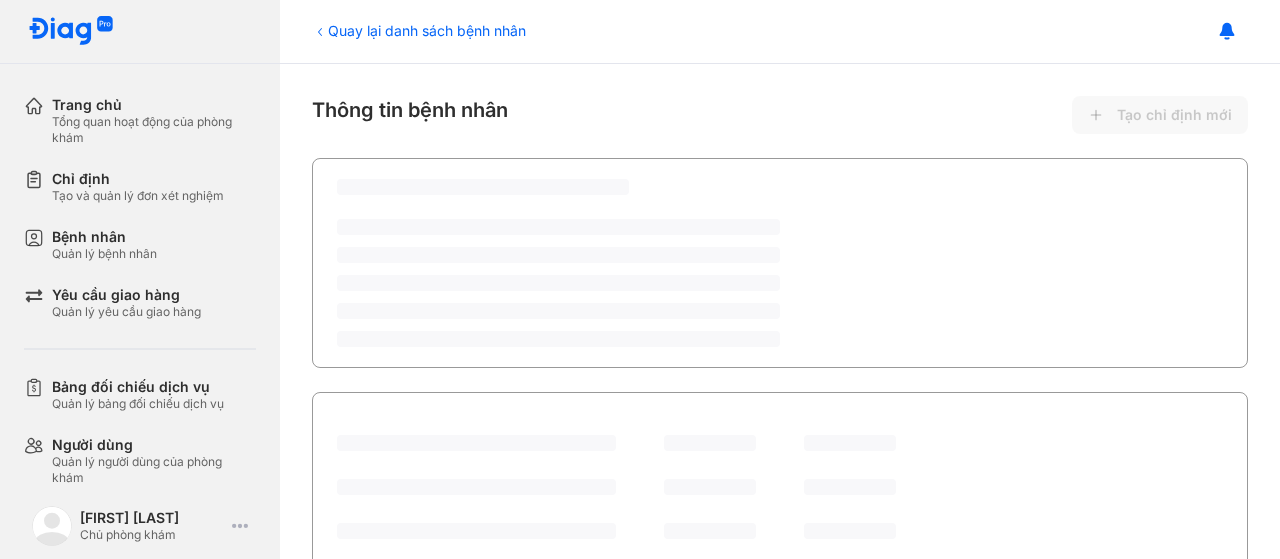 scroll, scrollTop: 0, scrollLeft: 0, axis: both 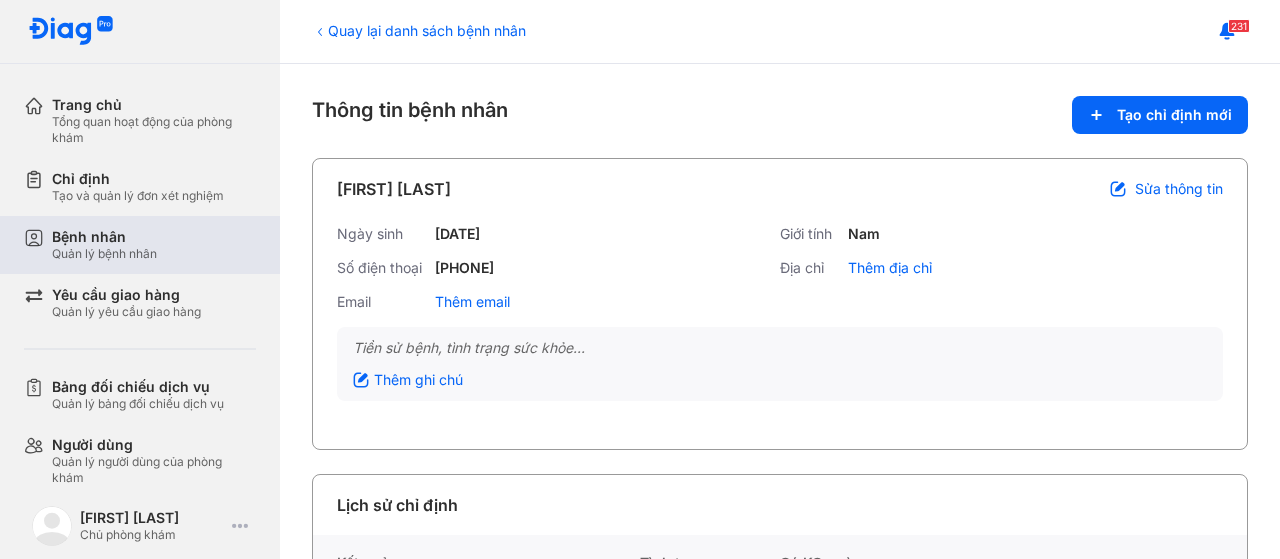 click on "Quản lý bệnh nhân" at bounding box center (104, 254) 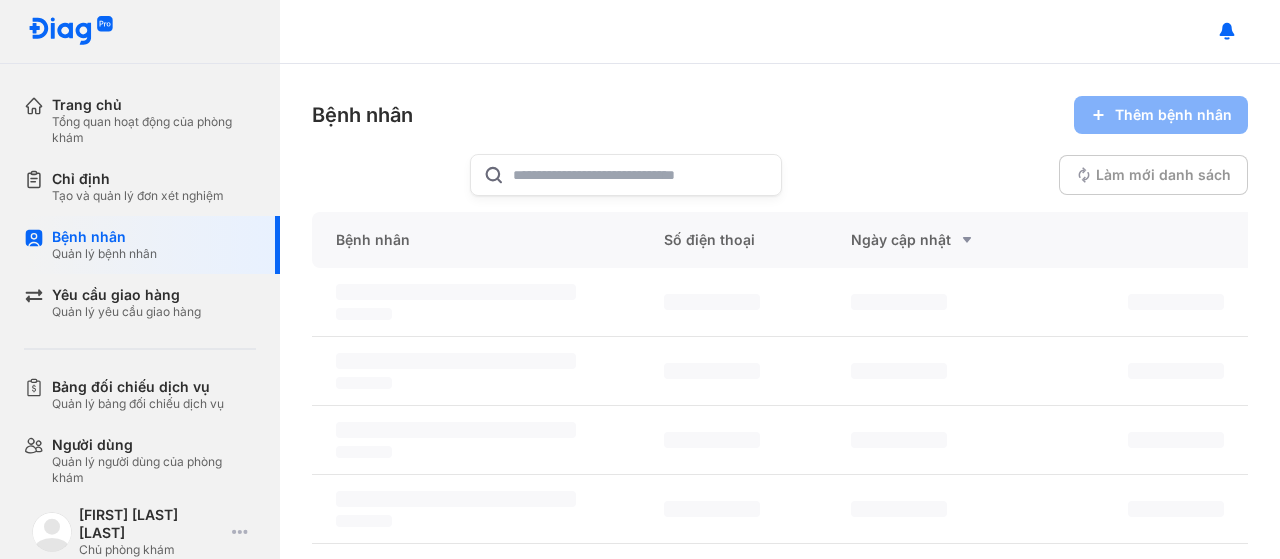 scroll, scrollTop: 0, scrollLeft: 0, axis: both 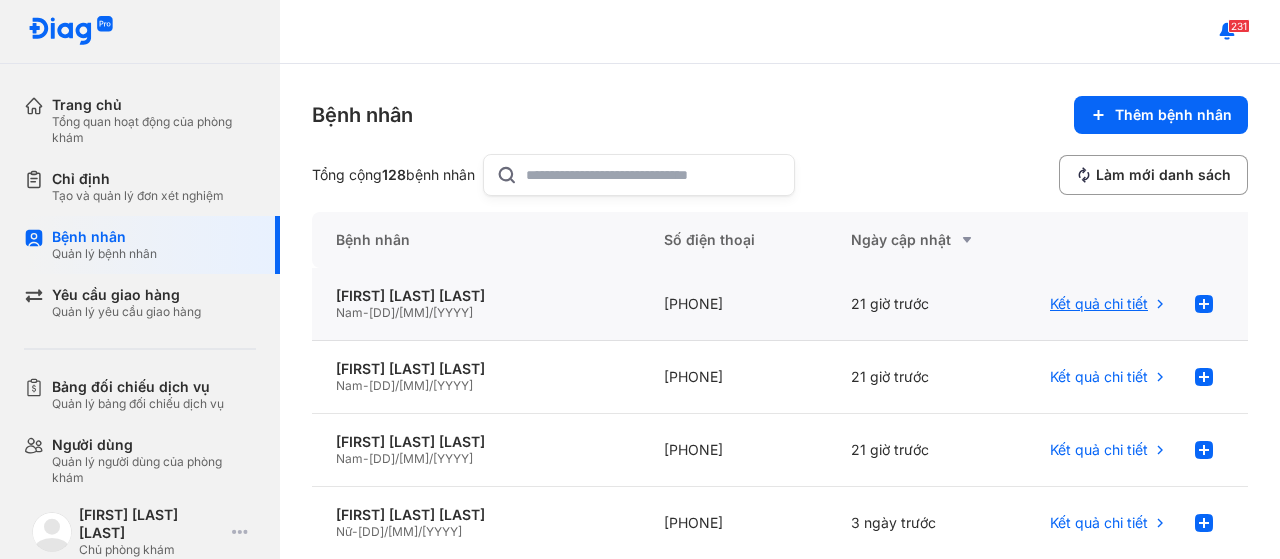 click on "Kết quả chi tiết" at bounding box center [1109, 304] 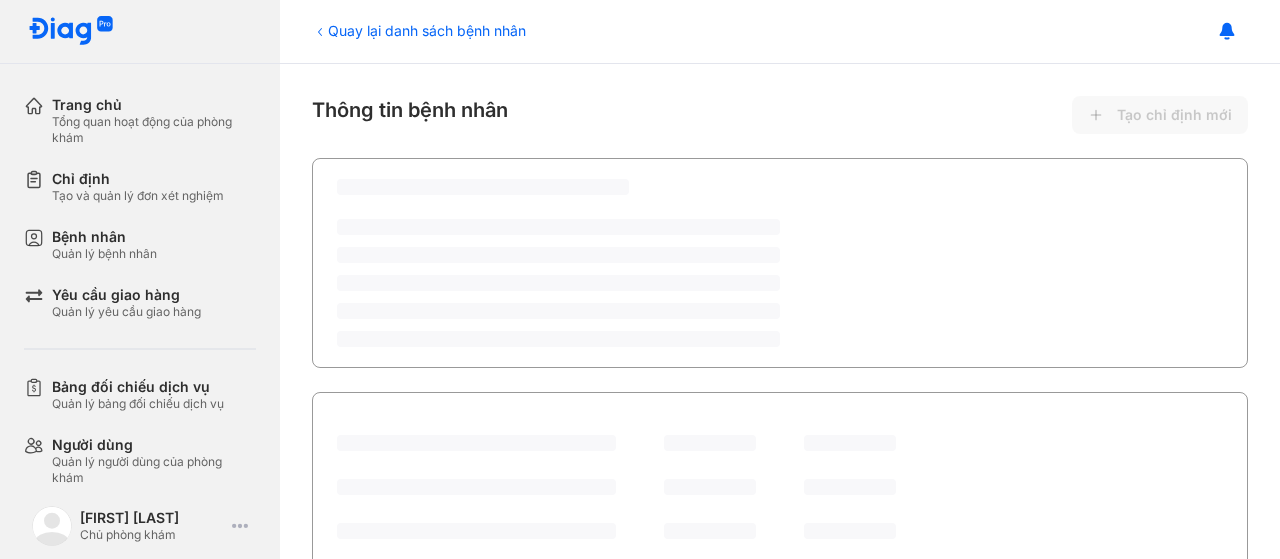 scroll, scrollTop: 0, scrollLeft: 0, axis: both 